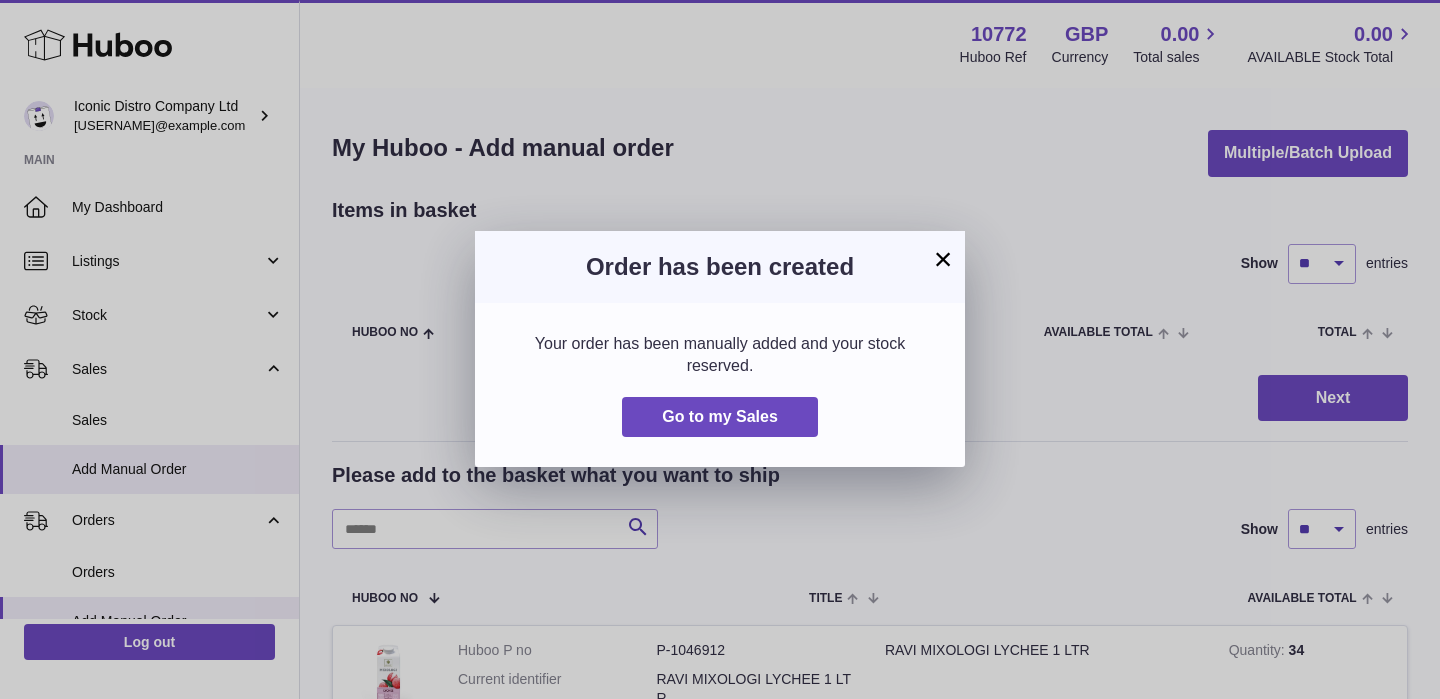 select on "**" 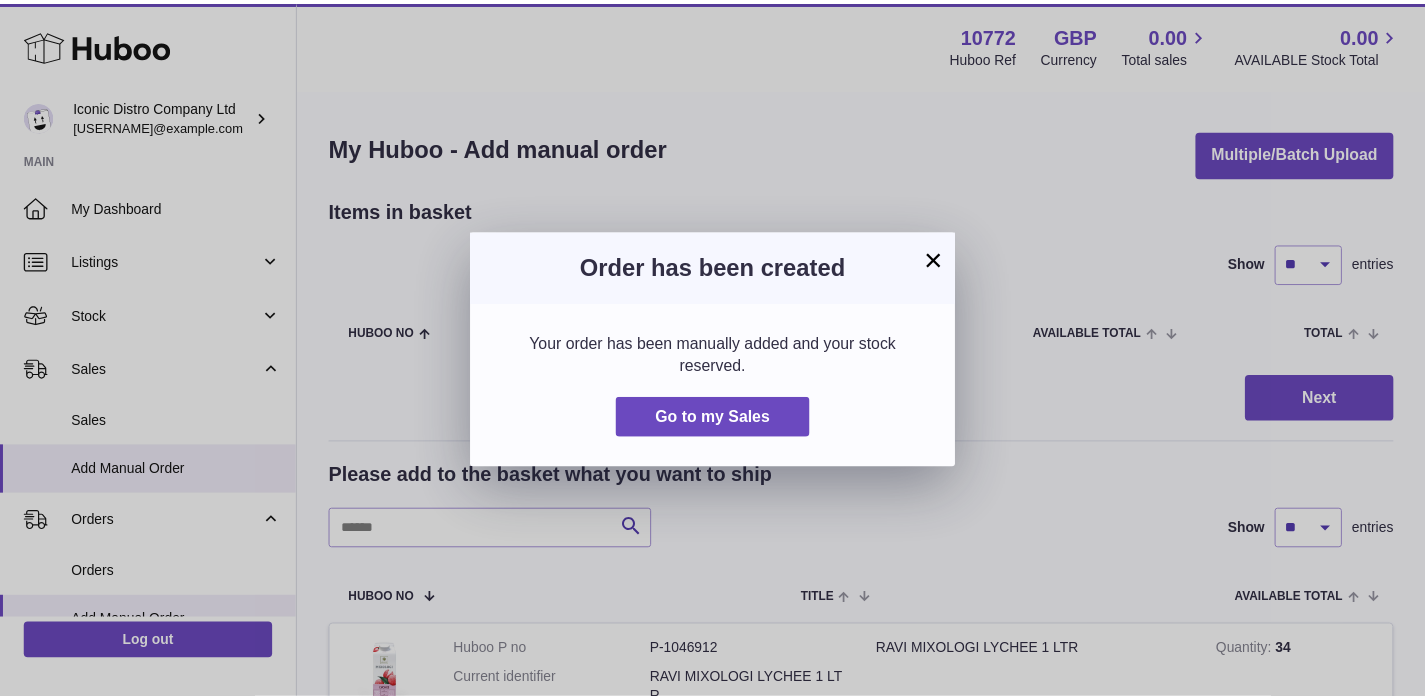 scroll, scrollTop: 0, scrollLeft: 0, axis: both 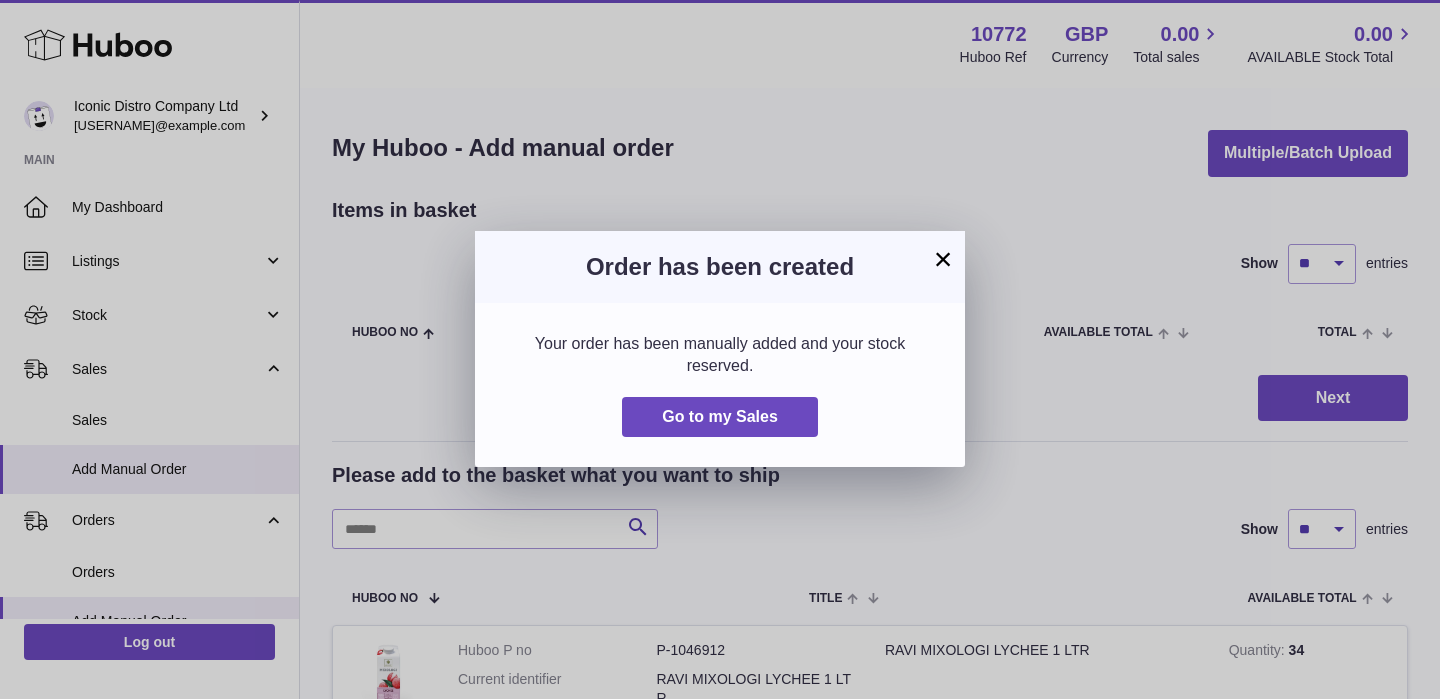 click on "×" at bounding box center [943, 259] 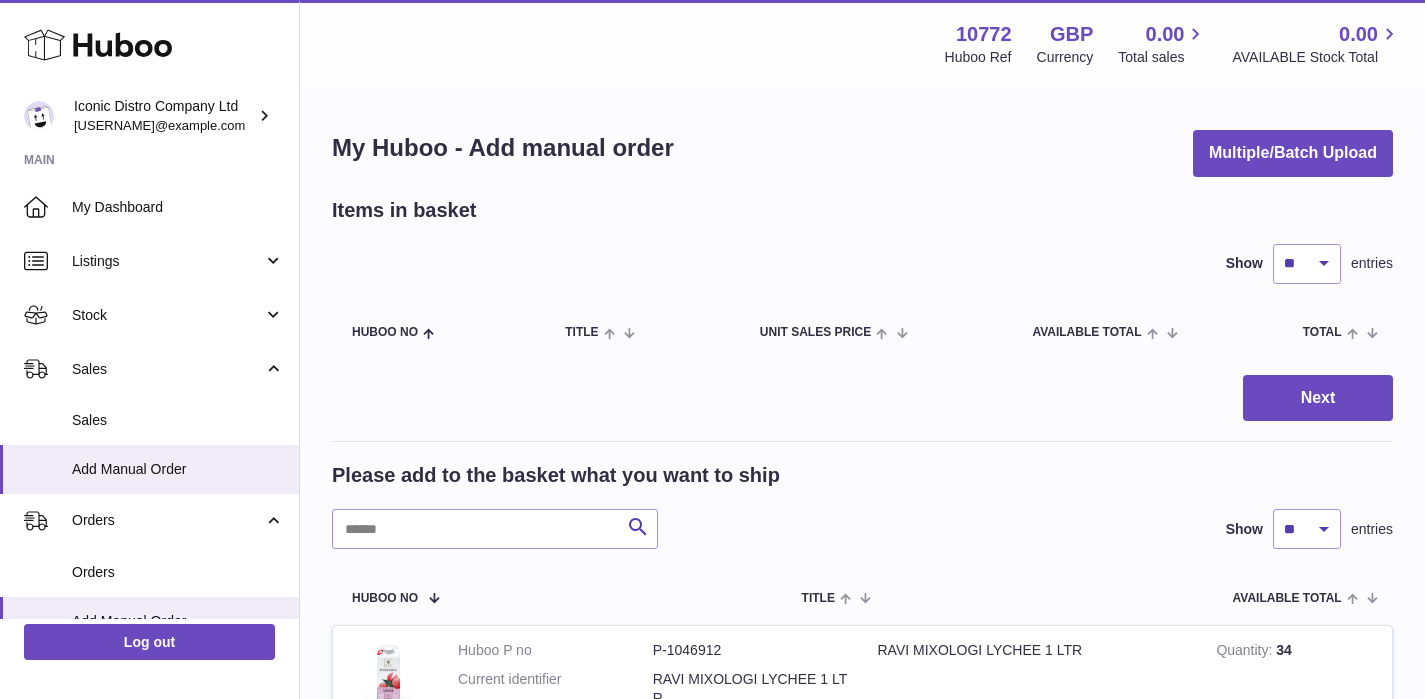 click 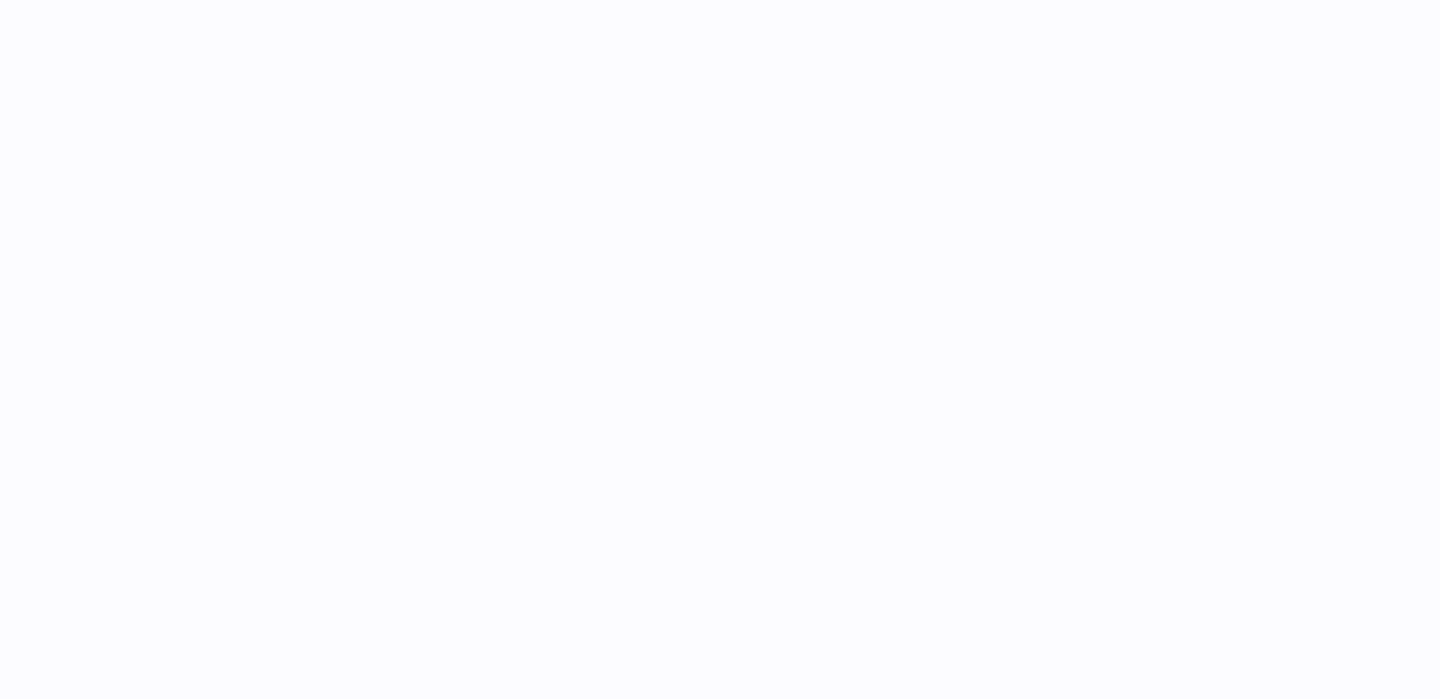 scroll, scrollTop: 0, scrollLeft: 0, axis: both 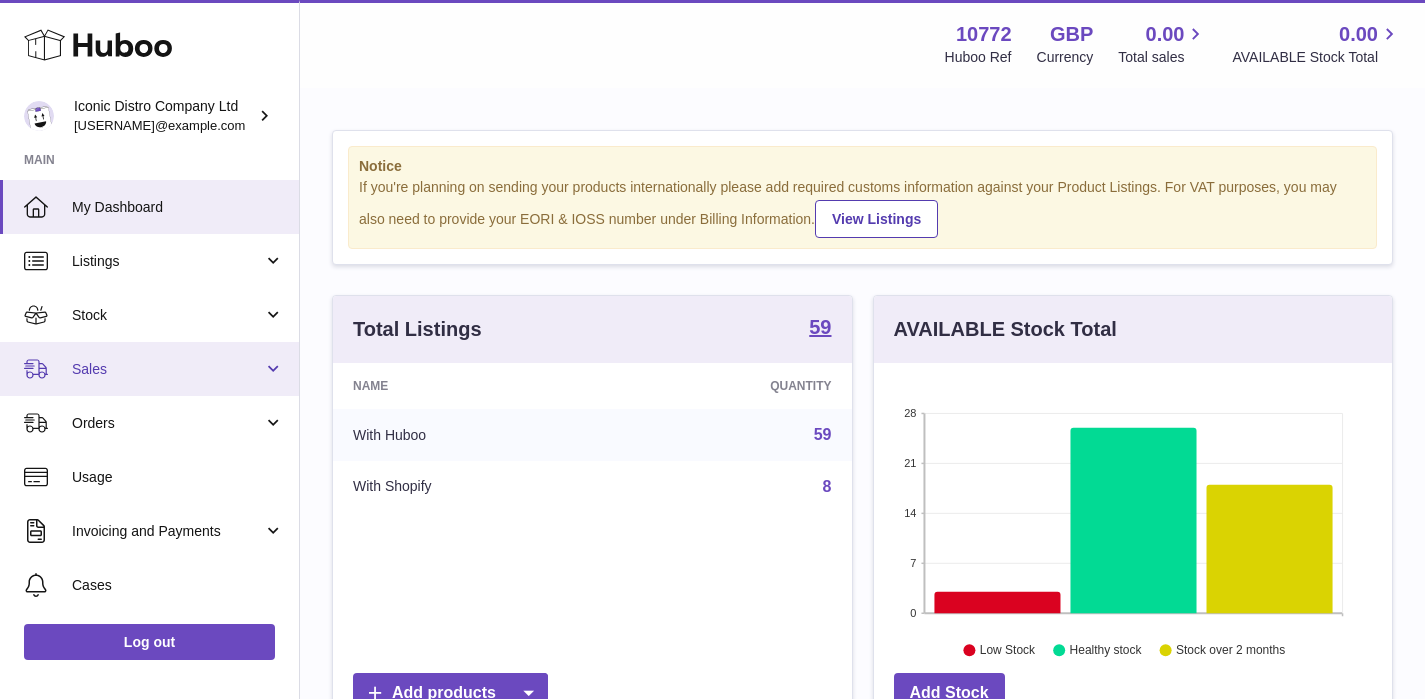 click on "Sales" at bounding box center [167, 369] 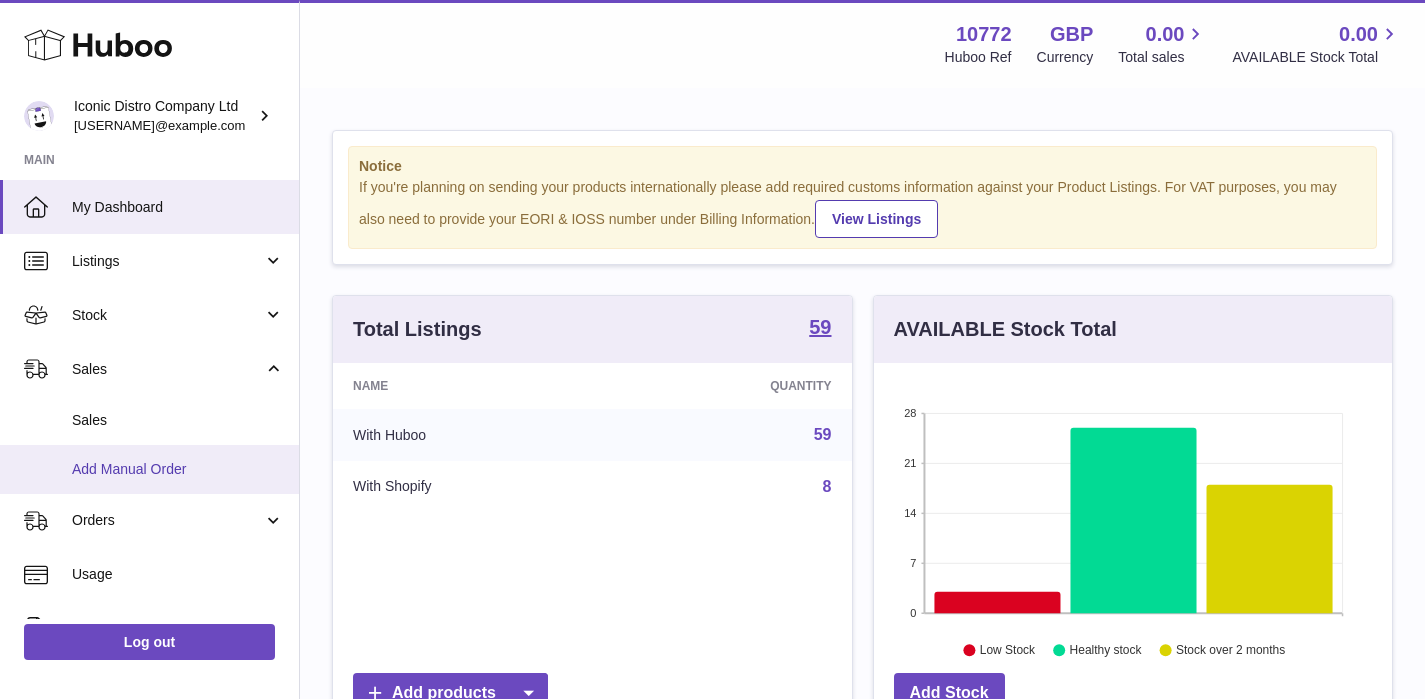 click on "Add Manual Order" at bounding box center (178, 469) 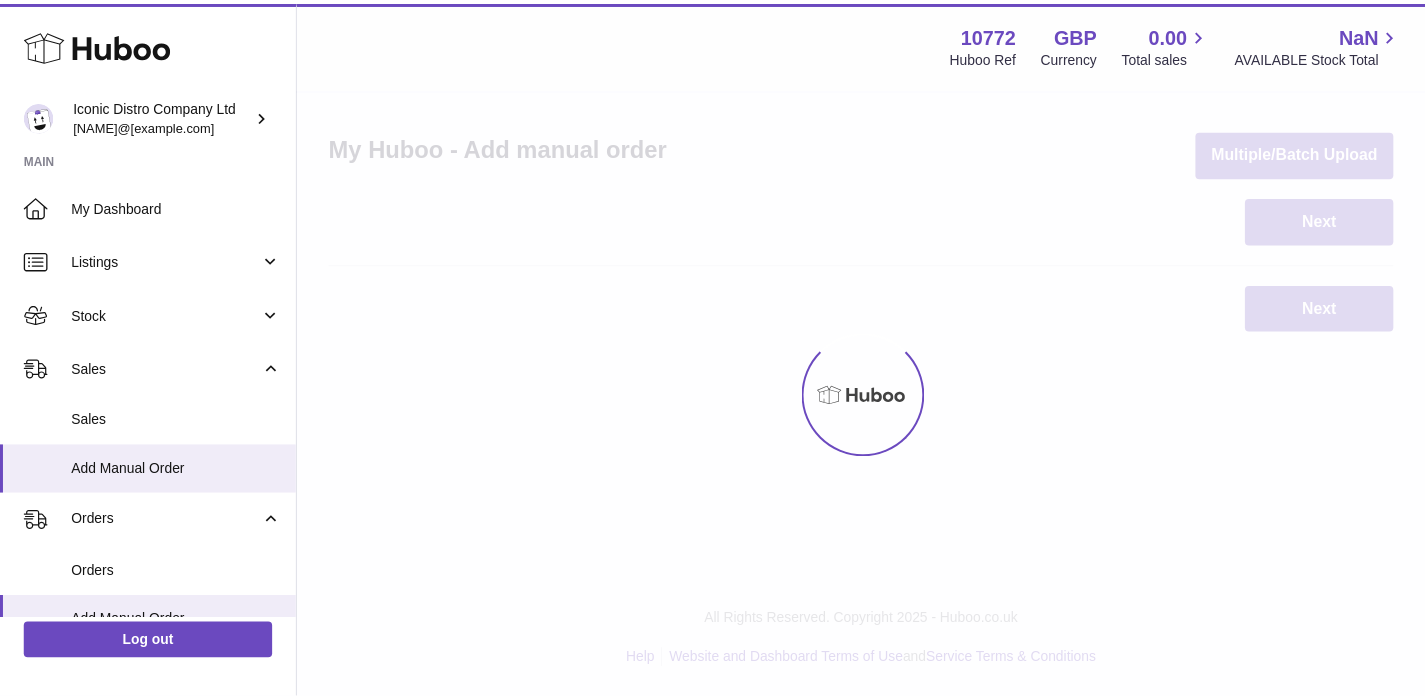 scroll, scrollTop: 0, scrollLeft: 0, axis: both 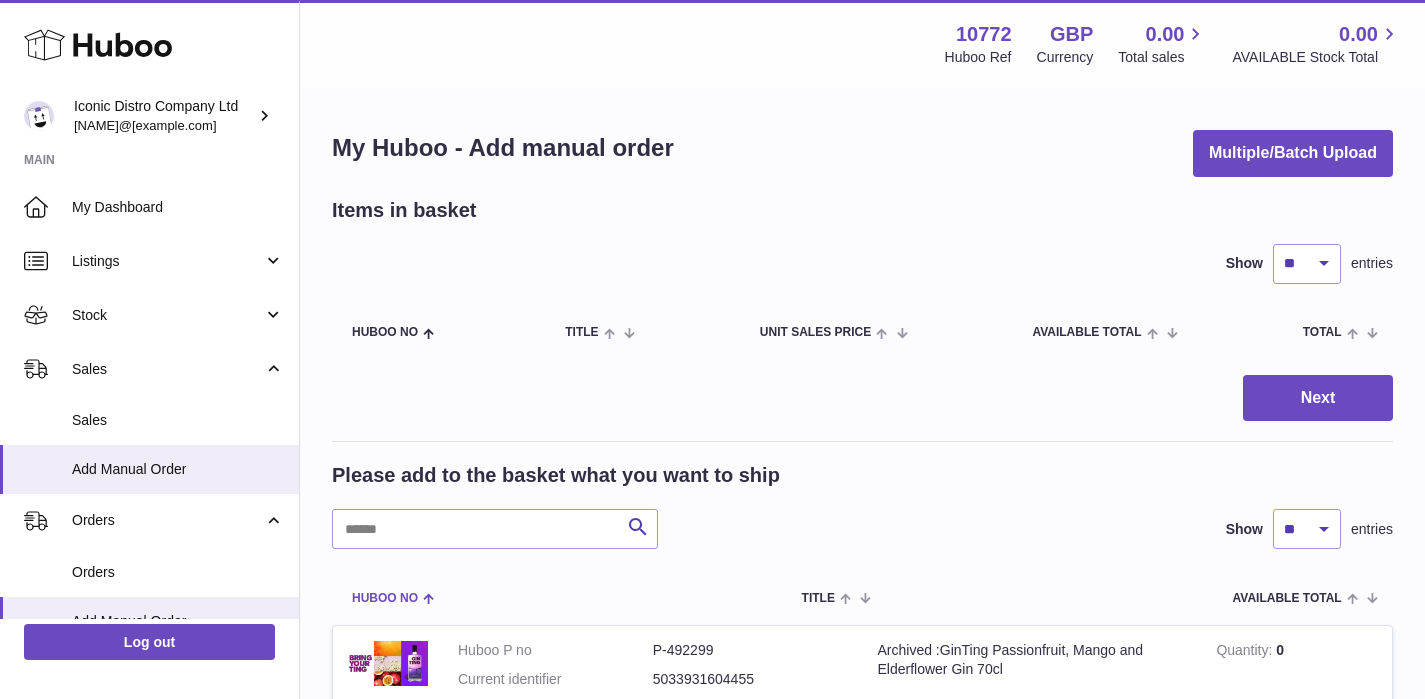 click on "Huboo no" at bounding box center (385, 598) 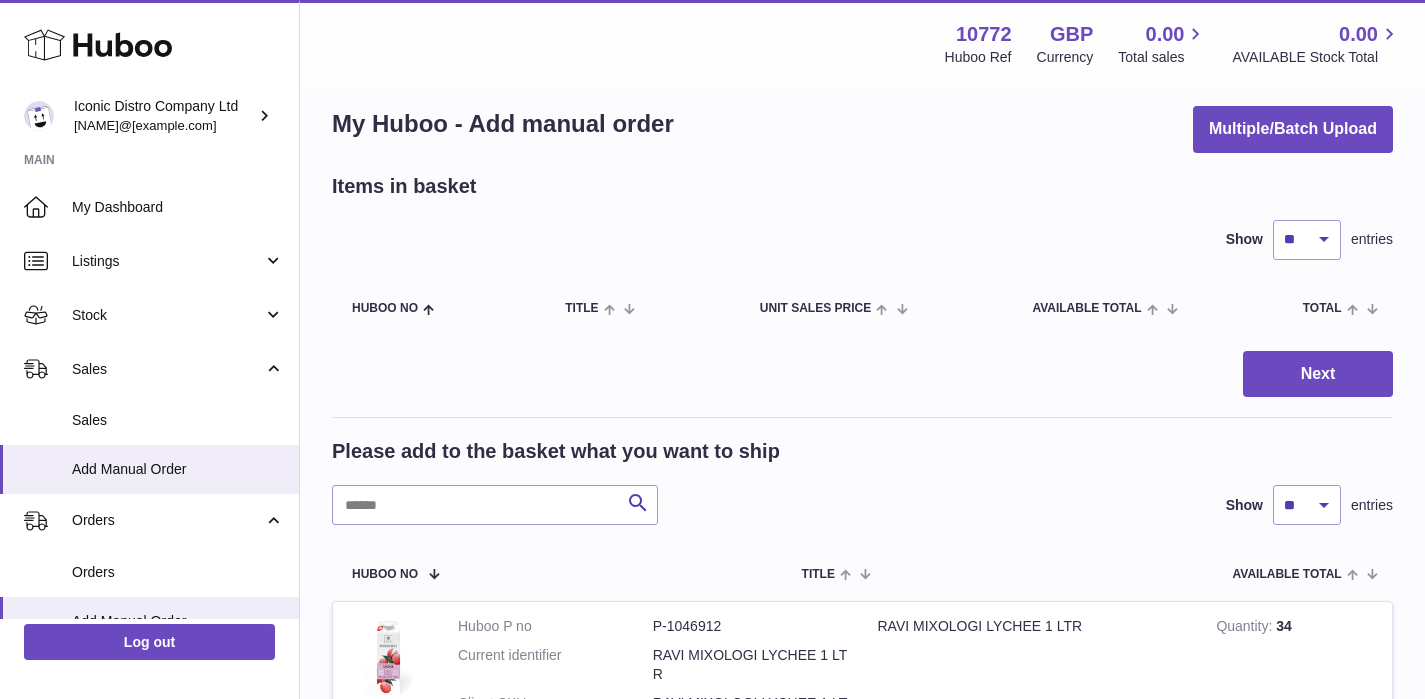 scroll, scrollTop: 0, scrollLeft: 0, axis: both 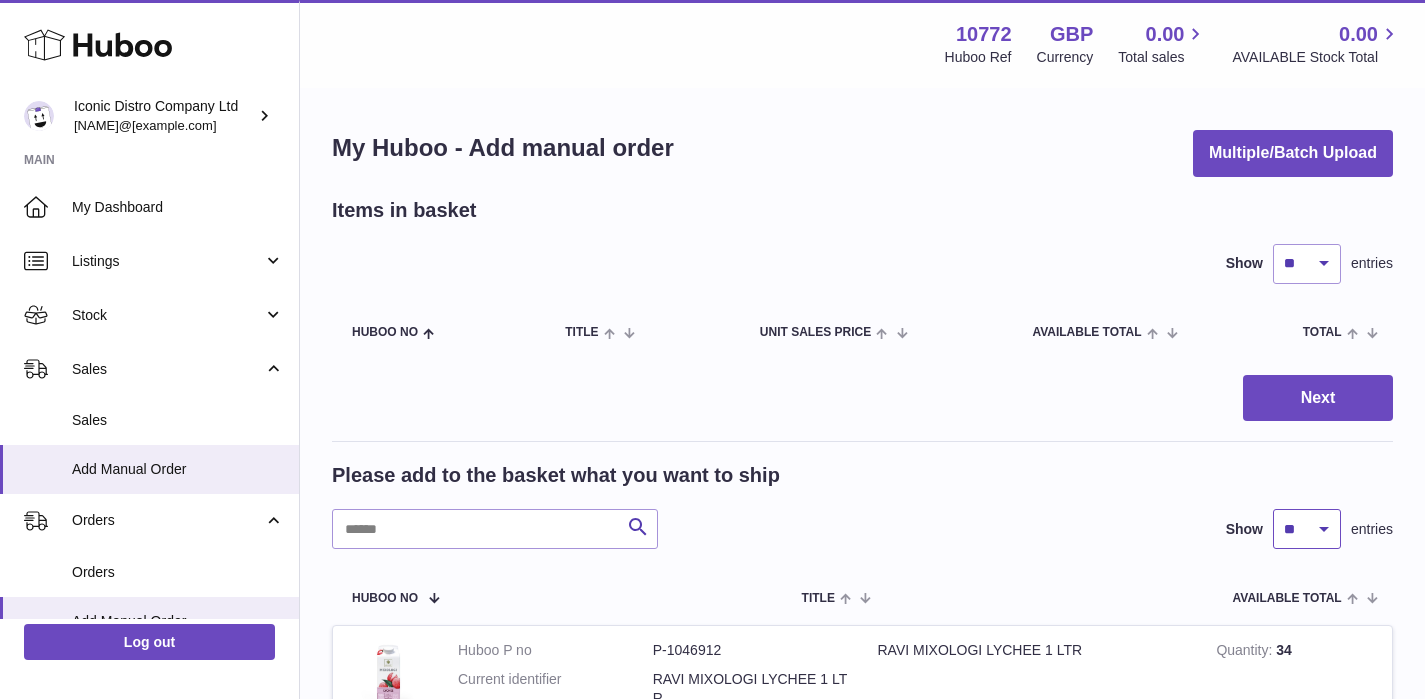 click on "** ** ** ***" at bounding box center [1307, 529] 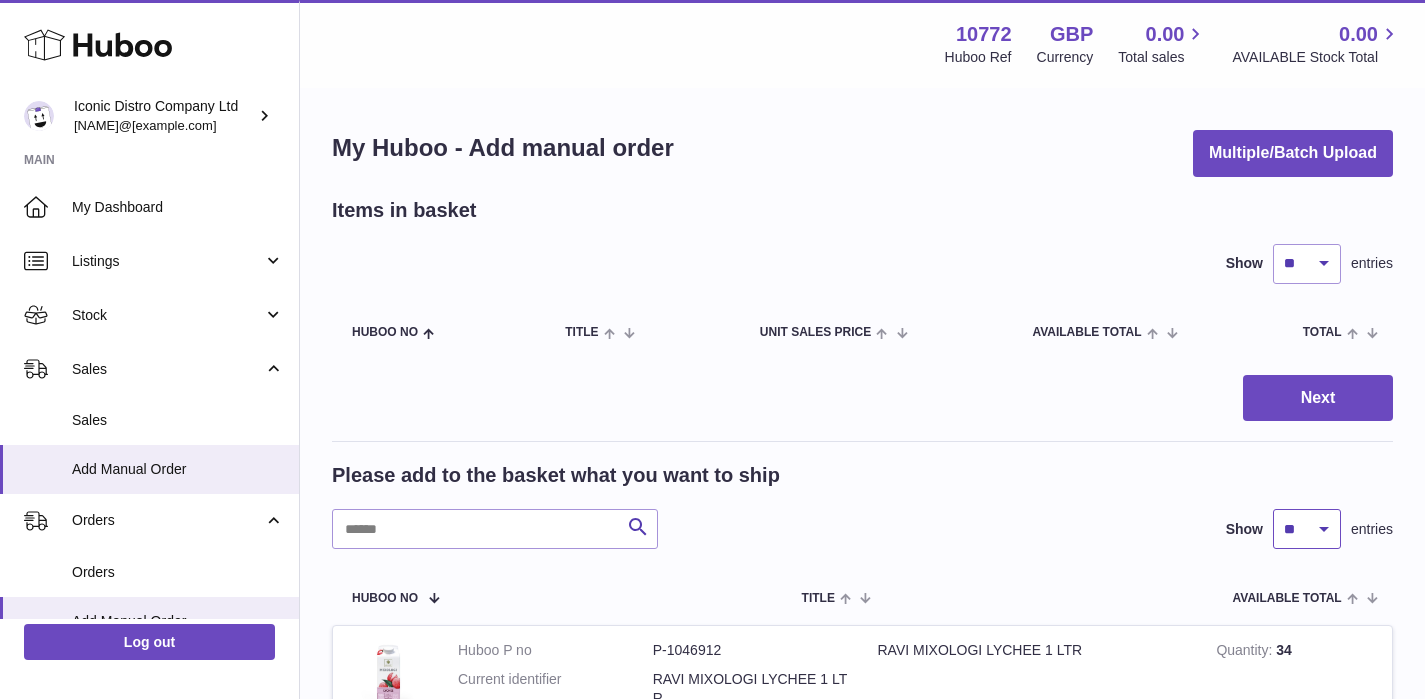 select on "***" 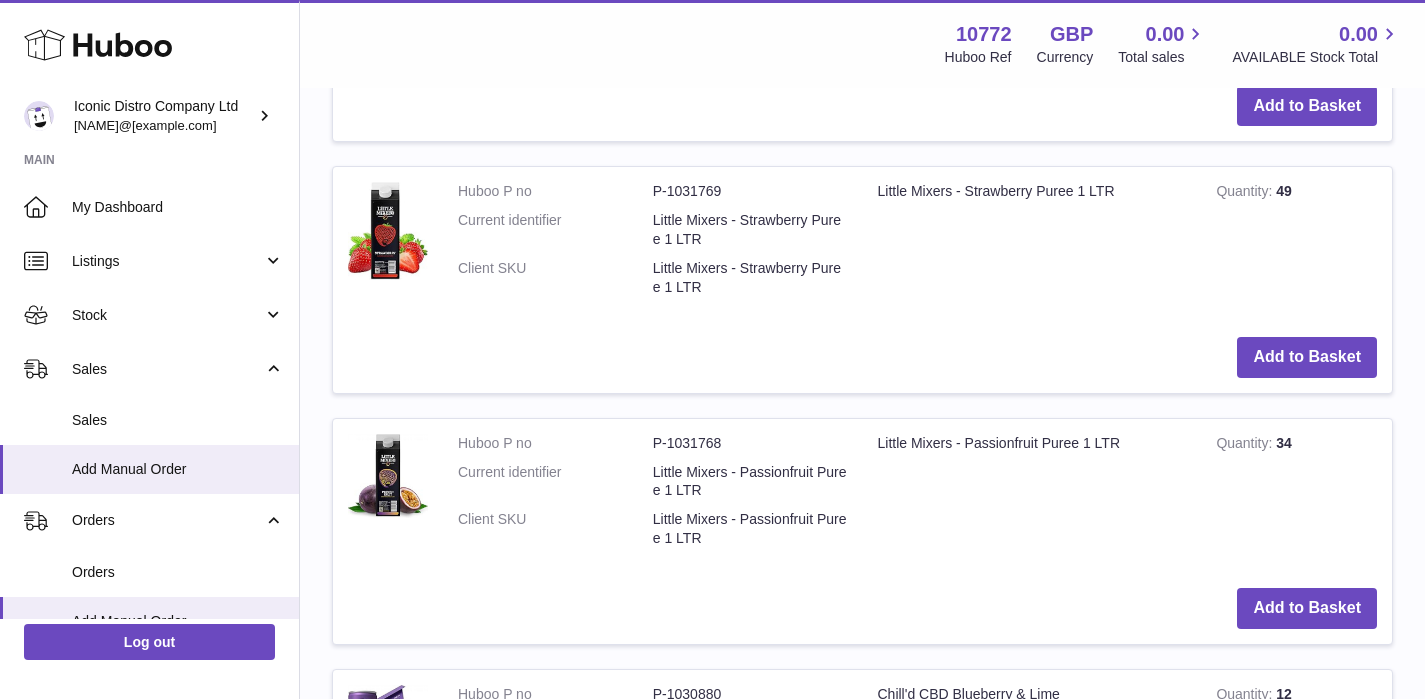 scroll, scrollTop: 5593, scrollLeft: 0, axis: vertical 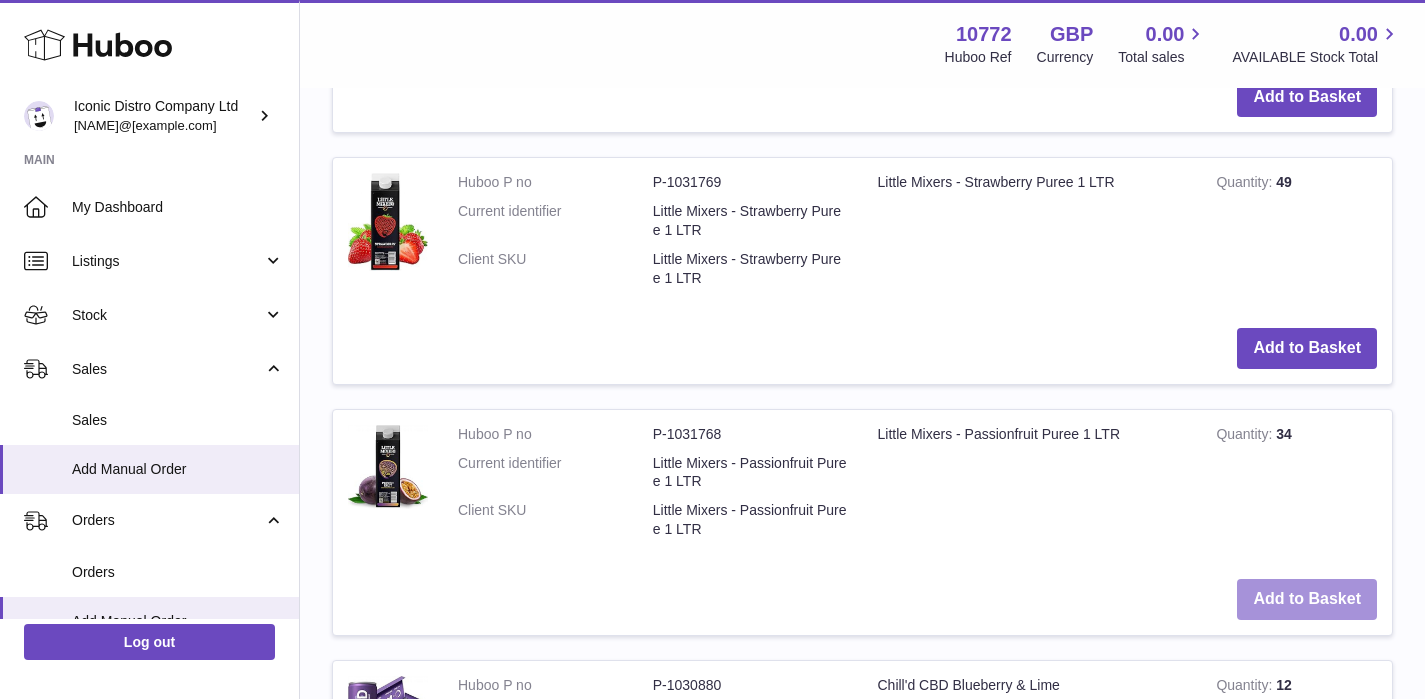 click on "Add to Basket" at bounding box center (1307, 599) 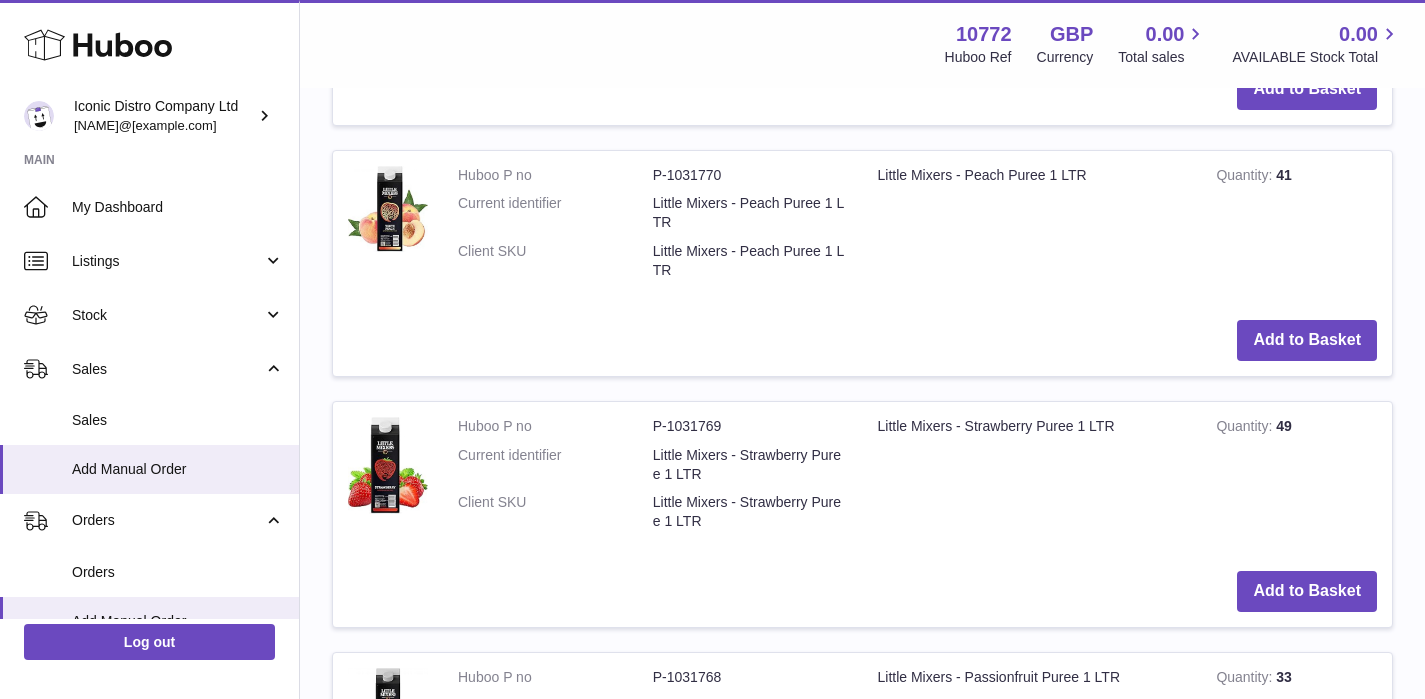 scroll, scrollTop: 5836, scrollLeft: 0, axis: vertical 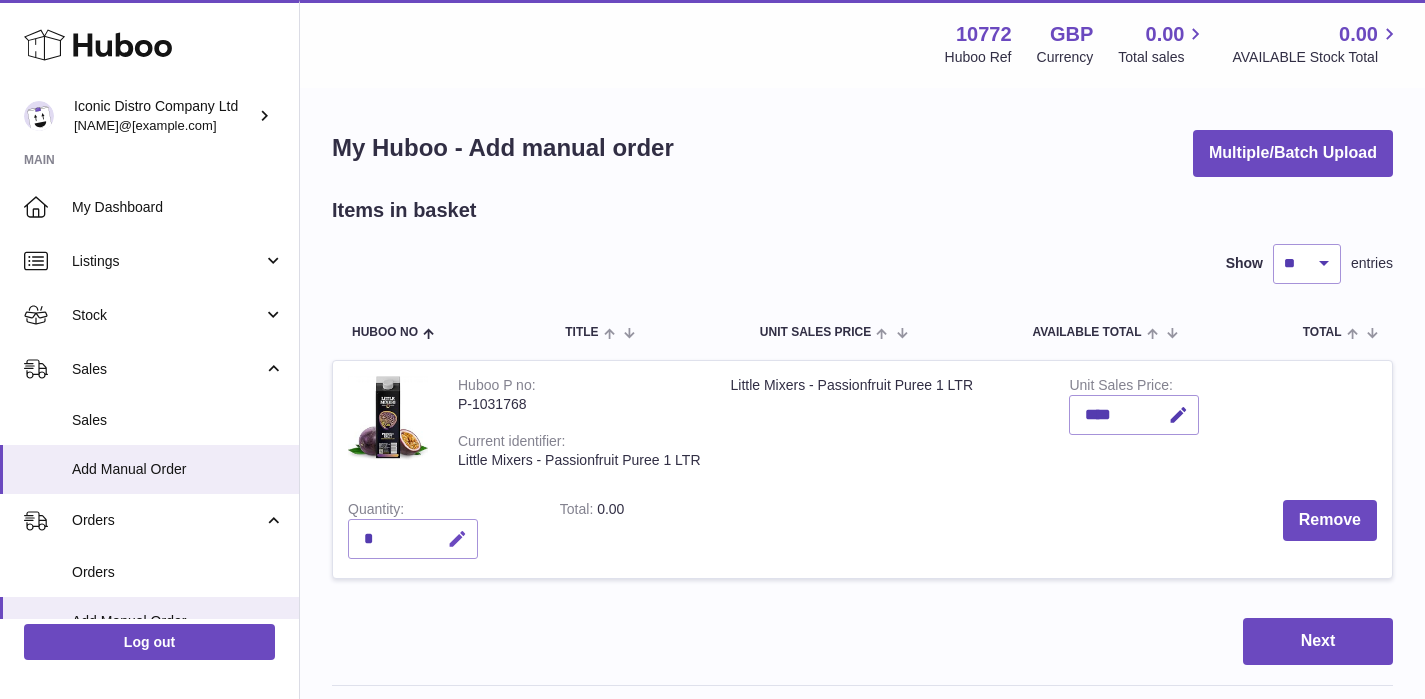 click at bounding box center [457, 539] 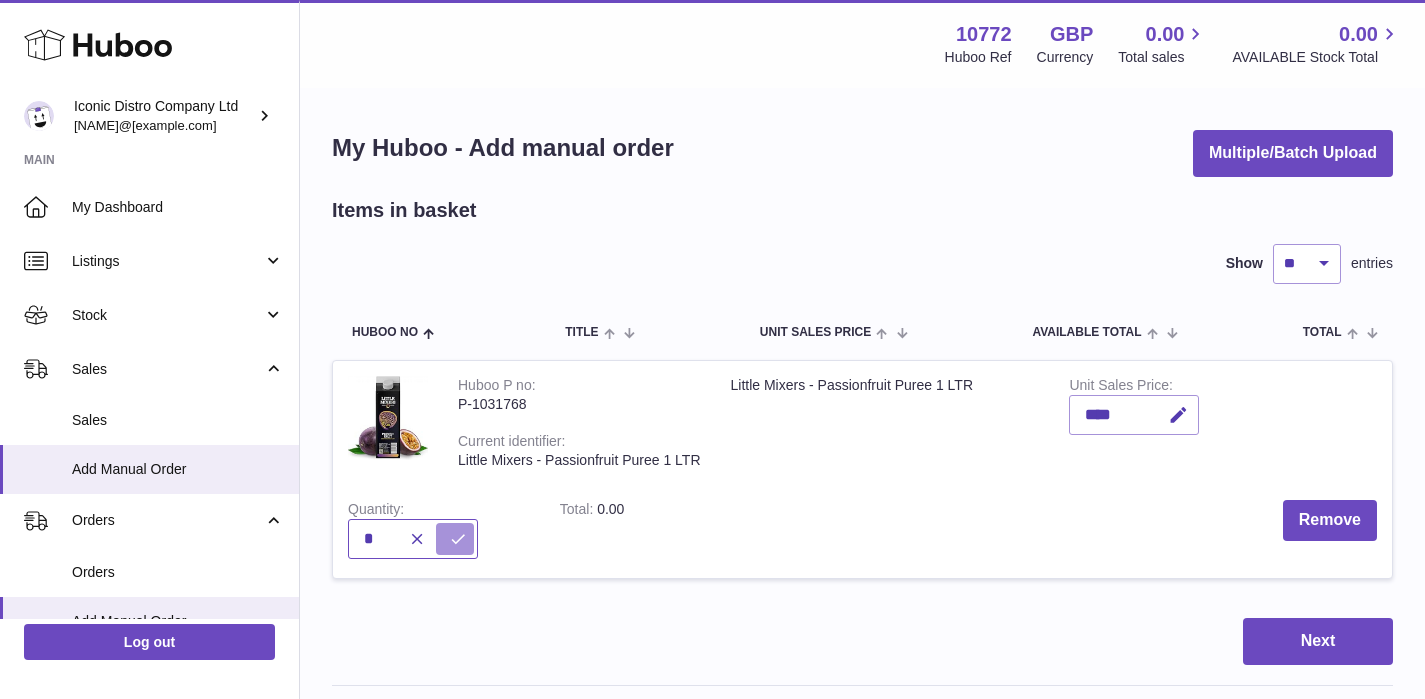 type on "*" 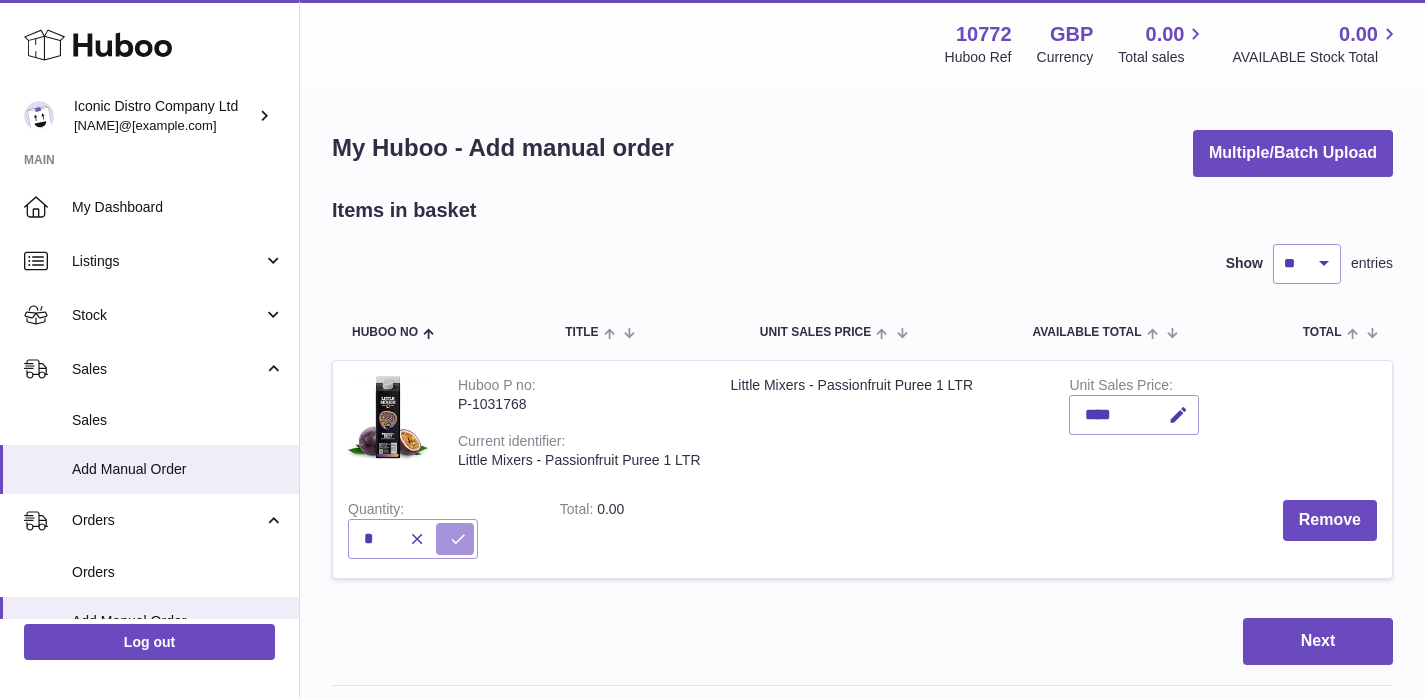 click at bounding box center (458, 539) 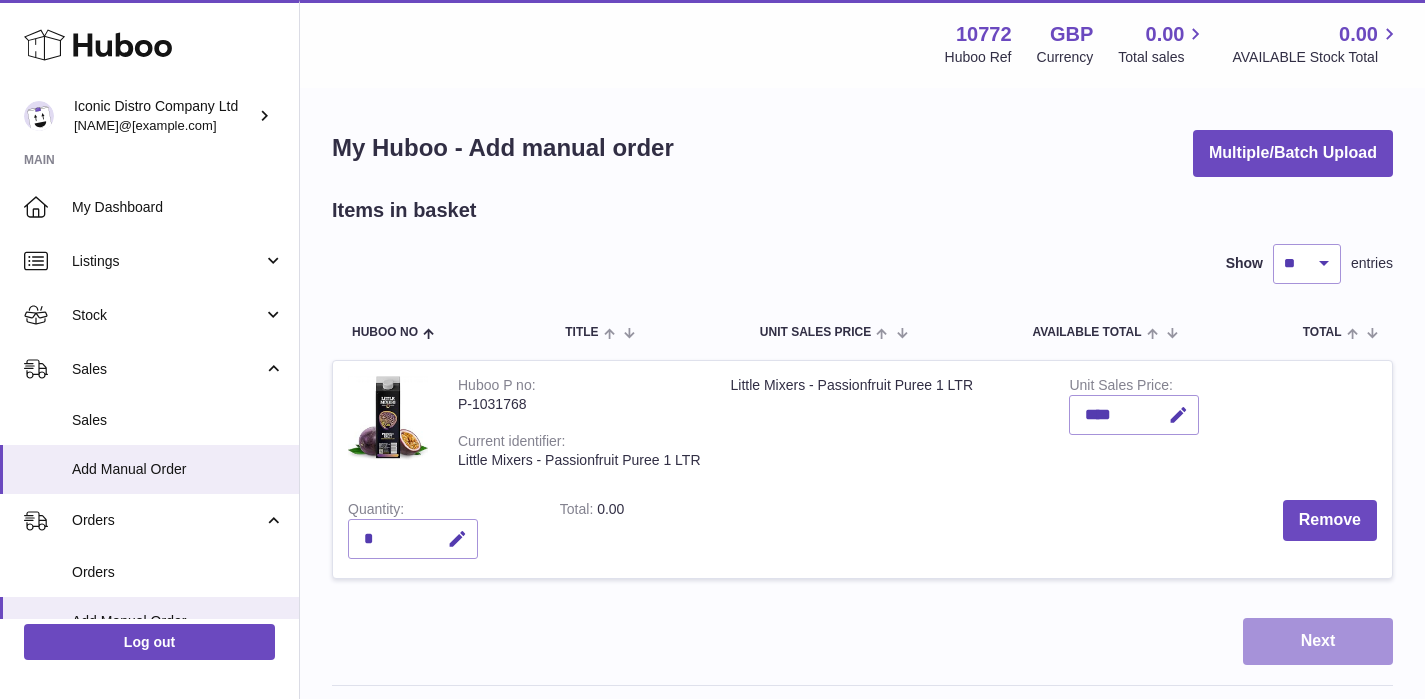 click on "Next" at bounding box center [1318, 641] 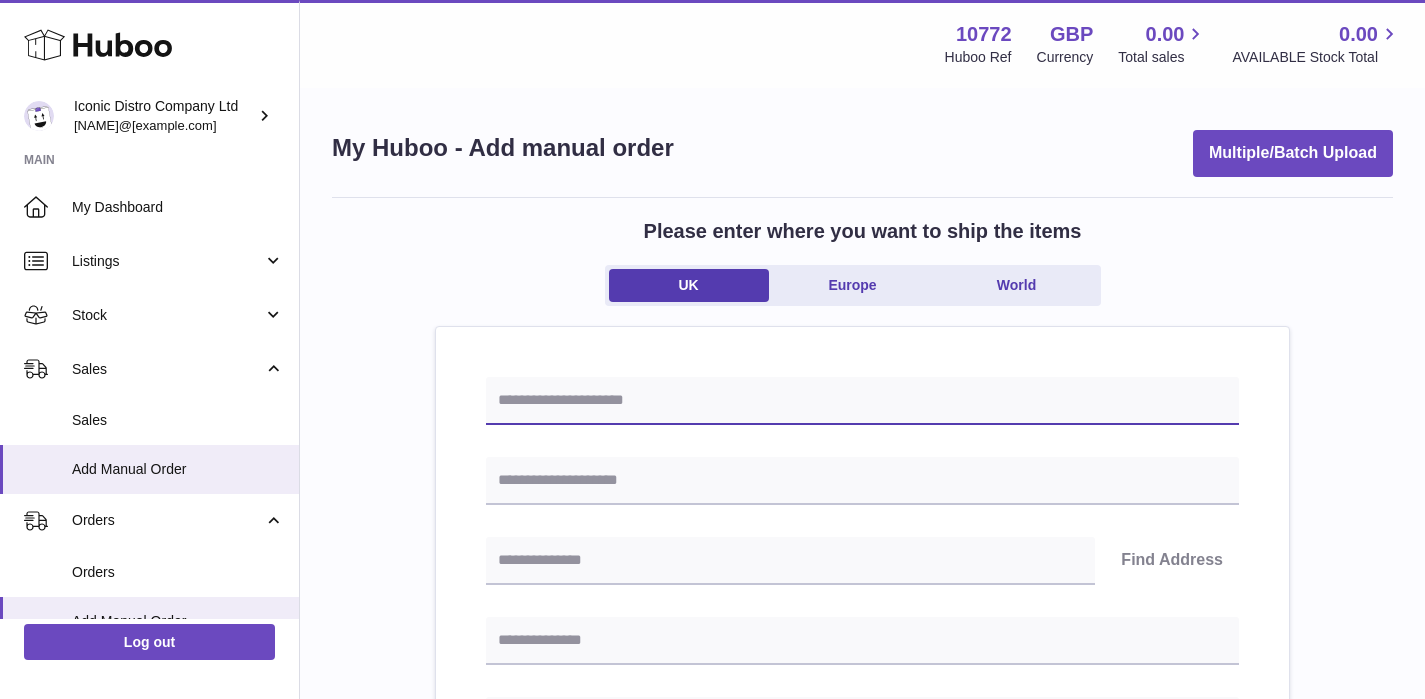 click at bounding box center [862, 401] 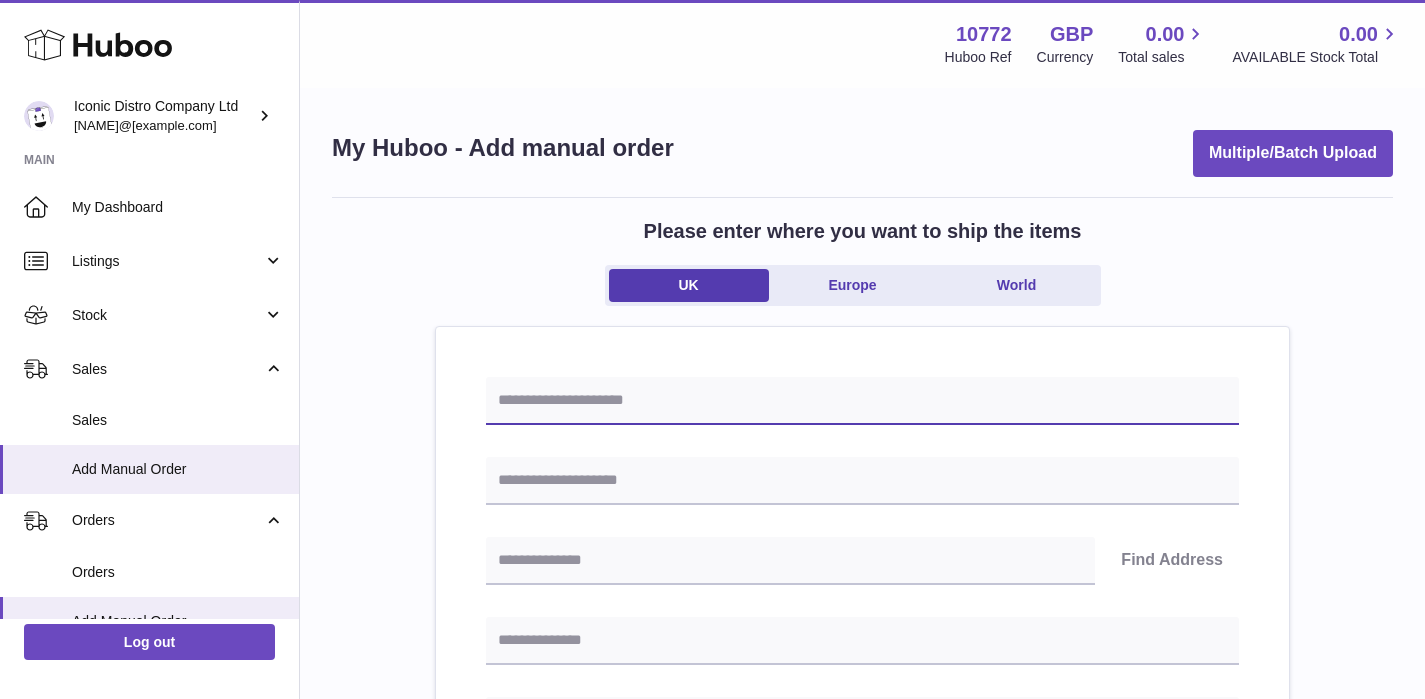 paste on "**********" 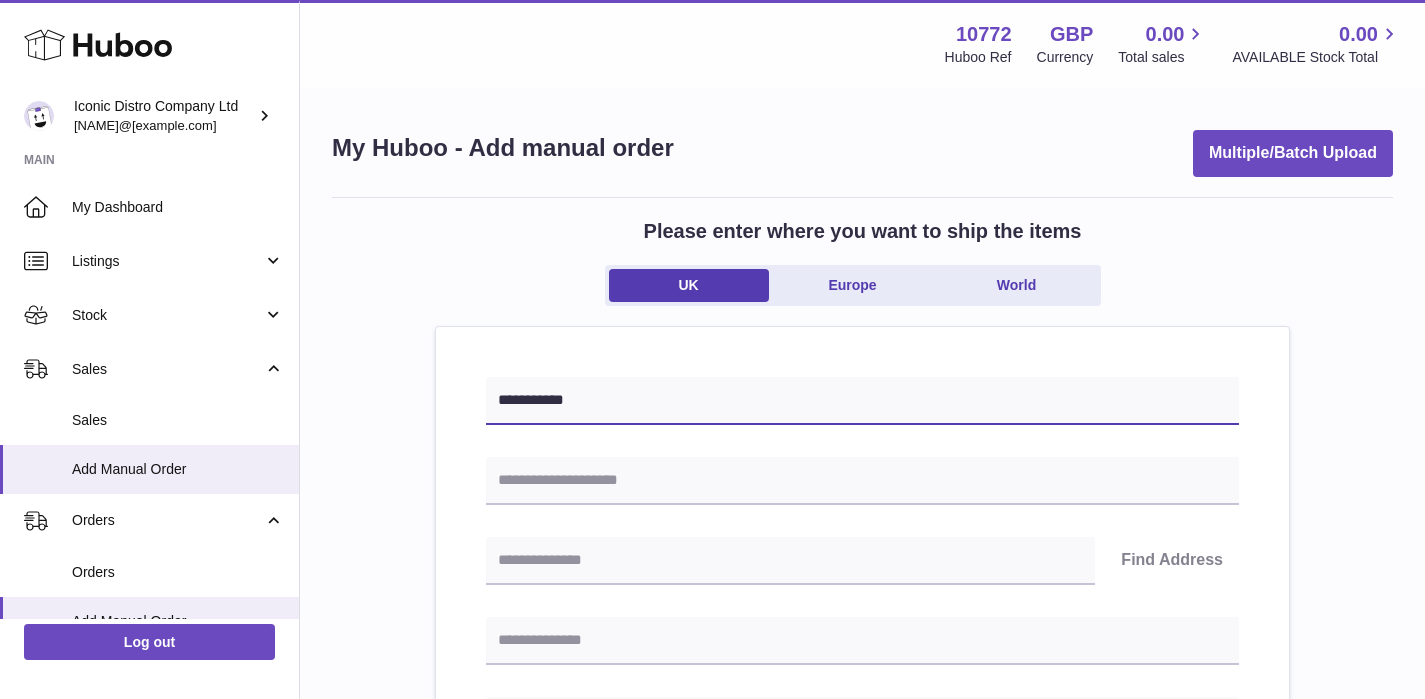 type on "**********" 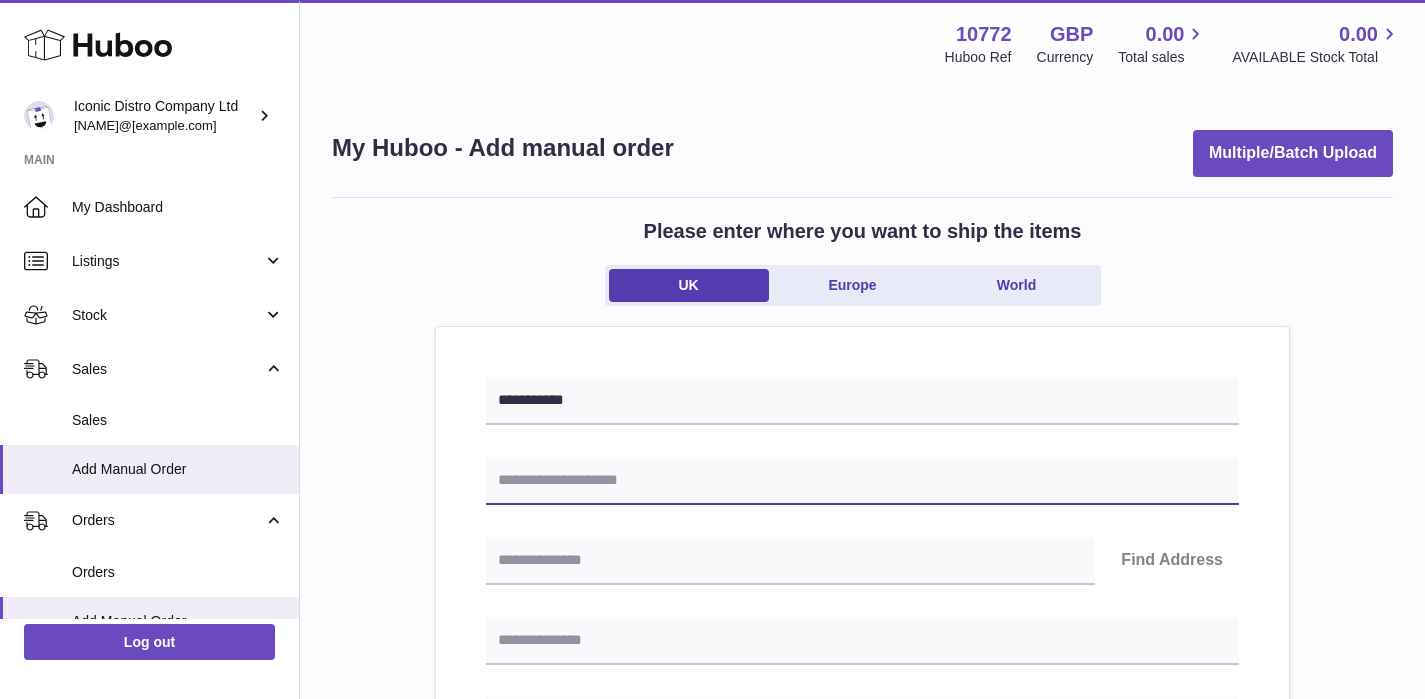 click at bounding box center (862, 481) 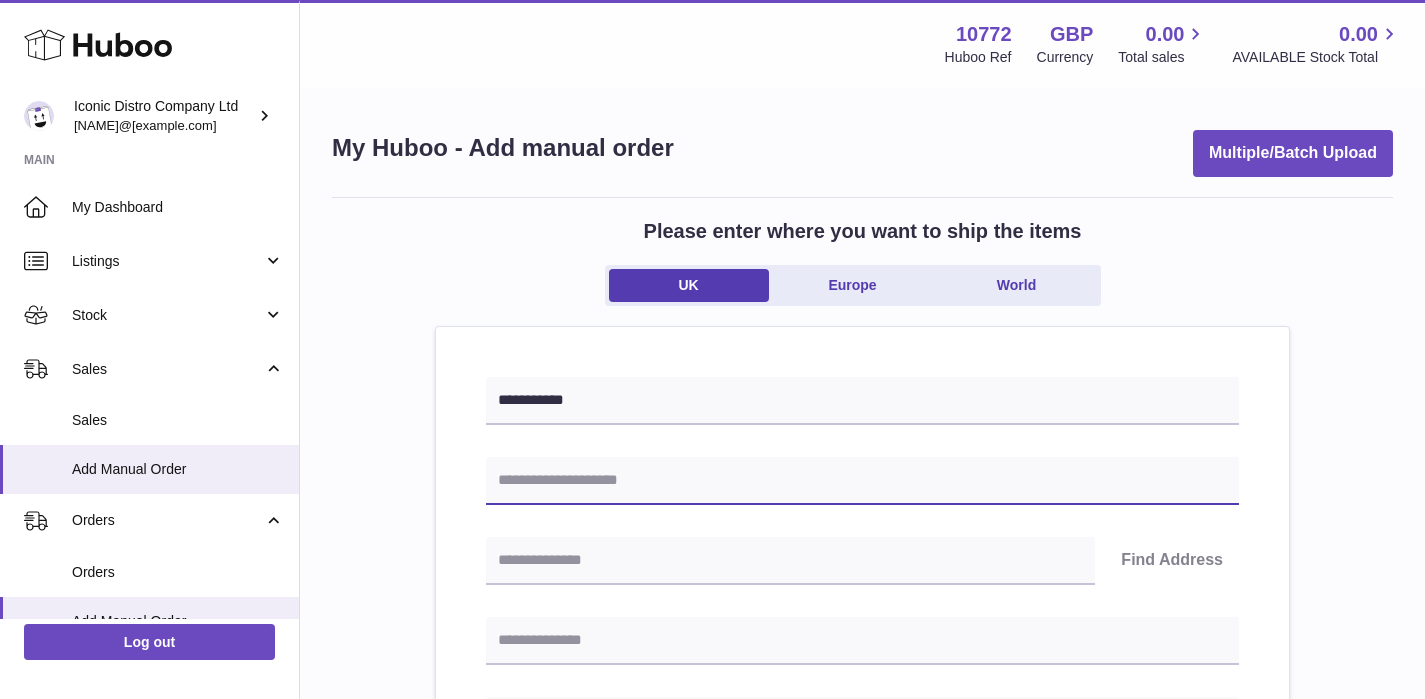 paste on "**********" 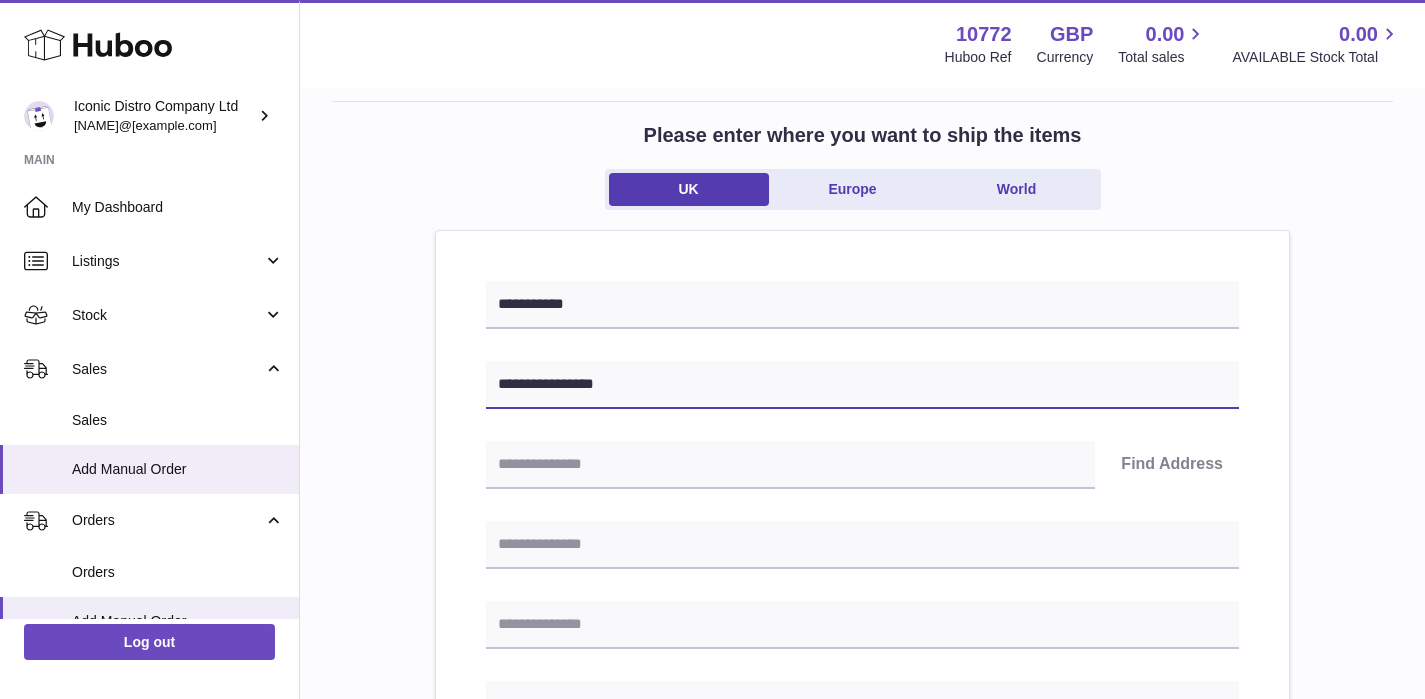 scroll, scrollTop: 136, scrollLeft: 0, axis: vertical 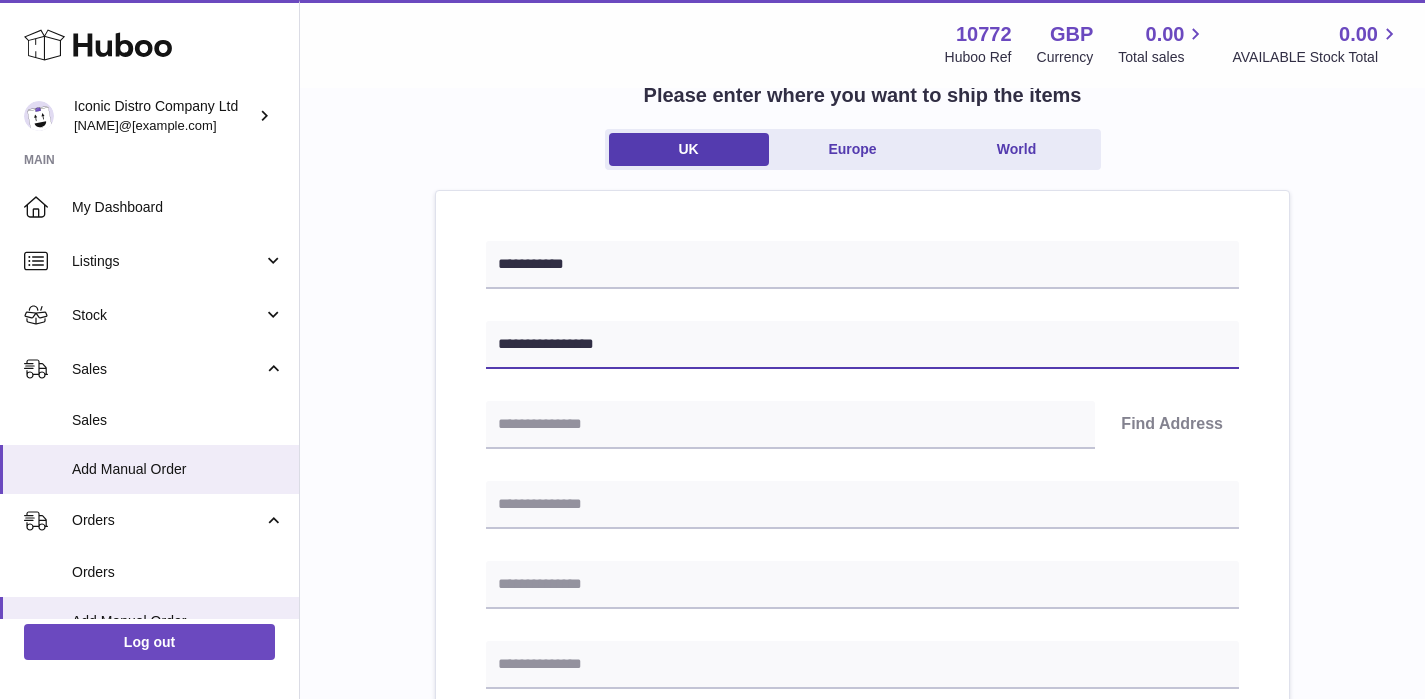 click on "**********" at bounding box center (862, 345) 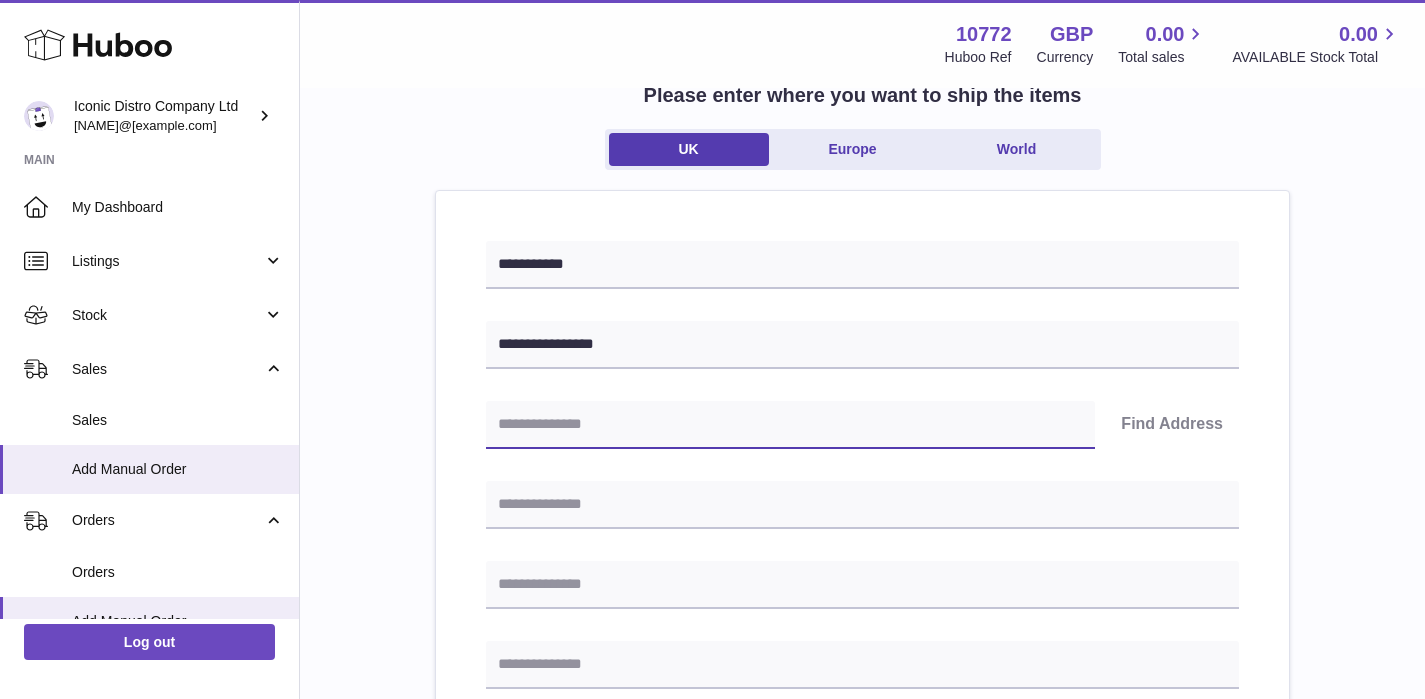 click at bounding box center [790, 425] 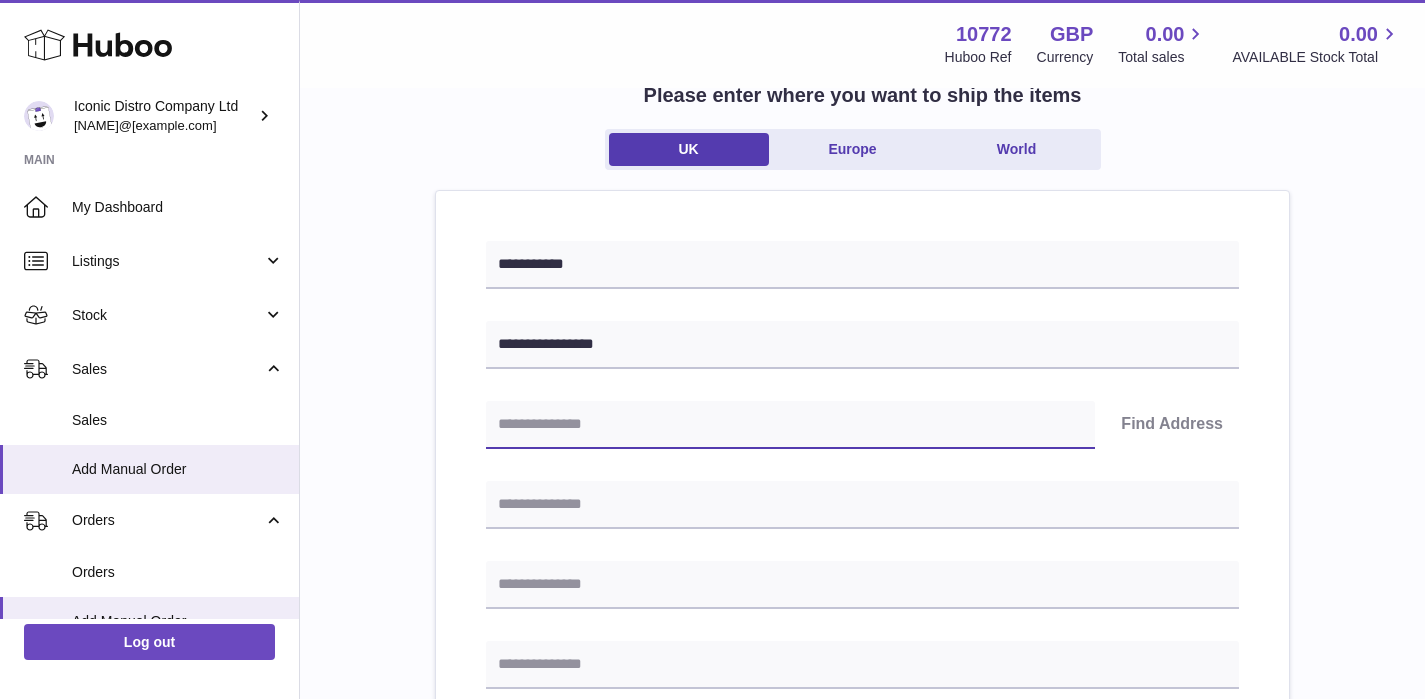 paste on "*******" 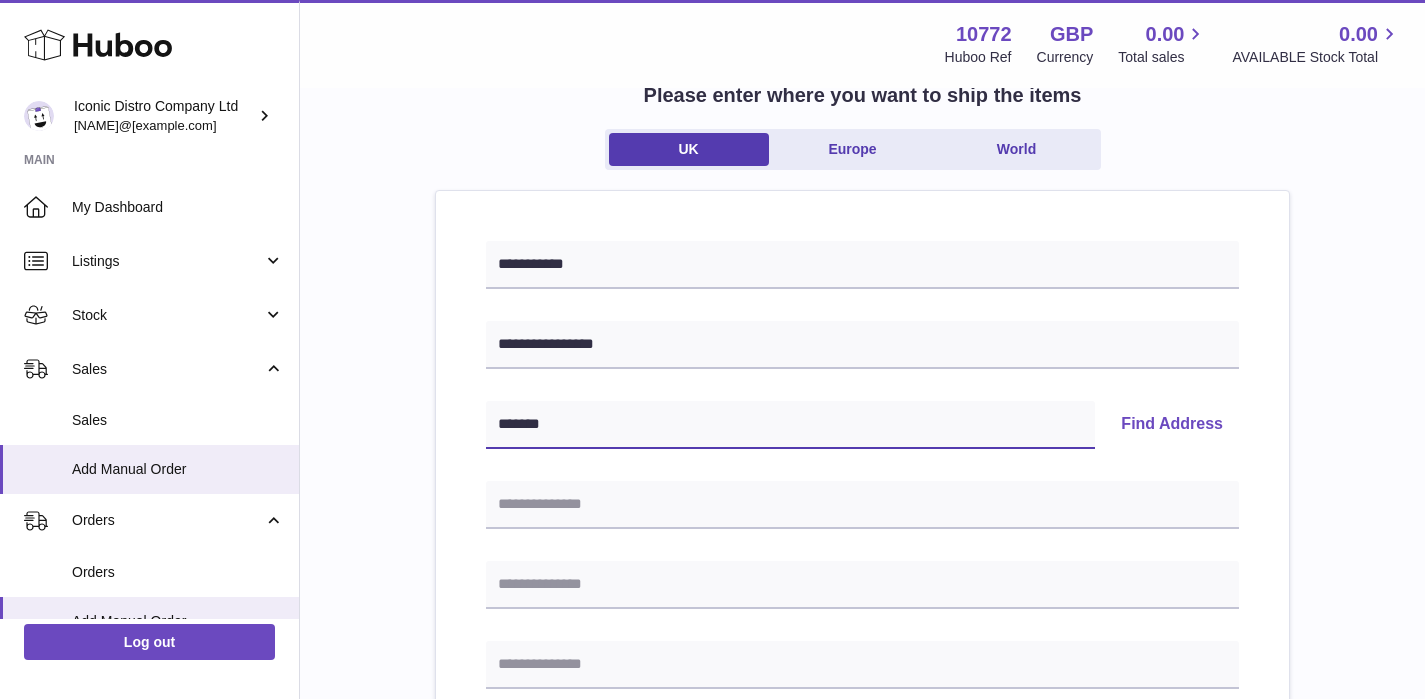 type on "*******" 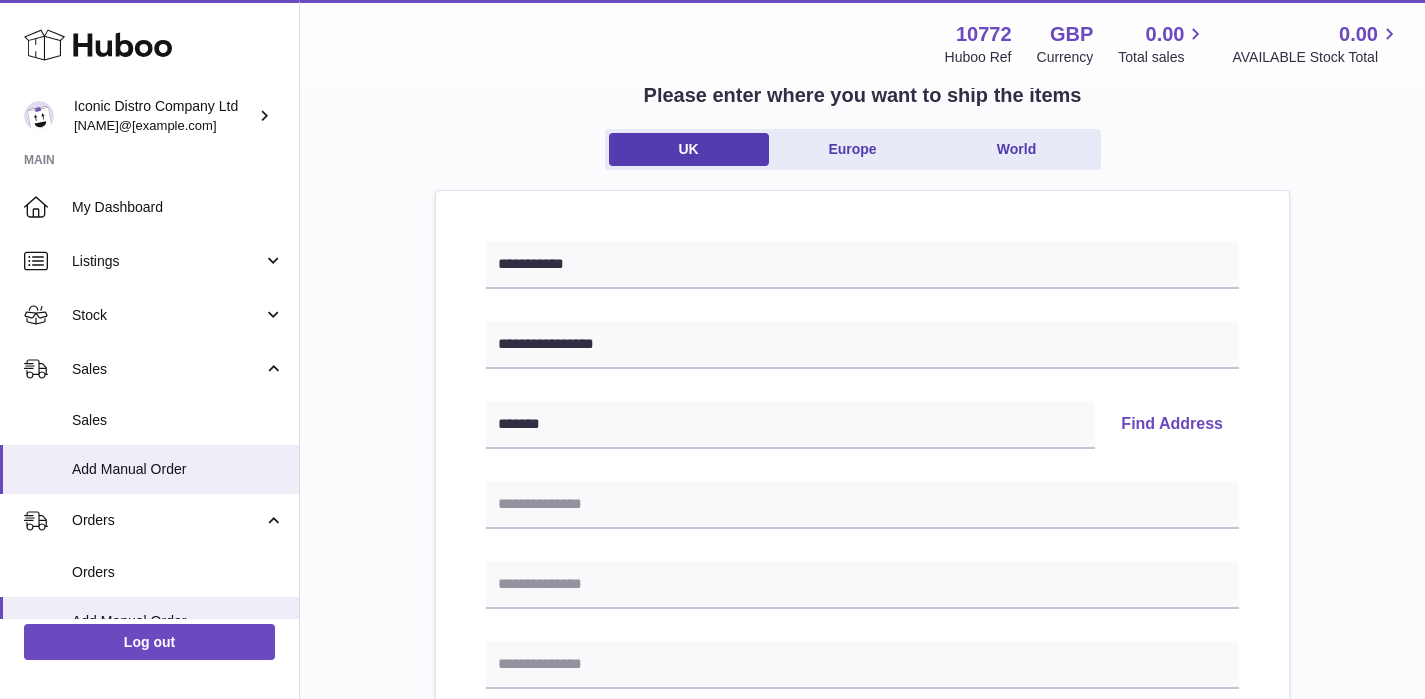 click on "Find Address" at bounding box center [1172, 425] 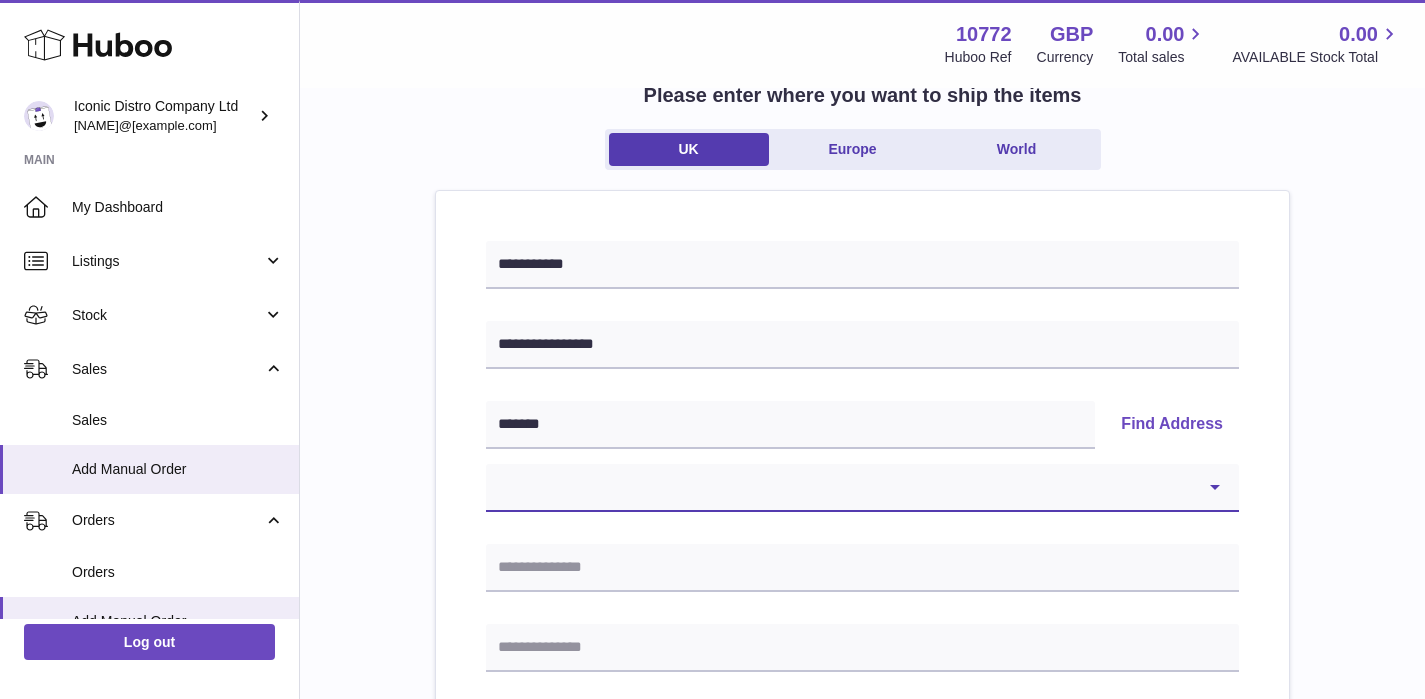 click on "**********" at bounding box center [862, 488] 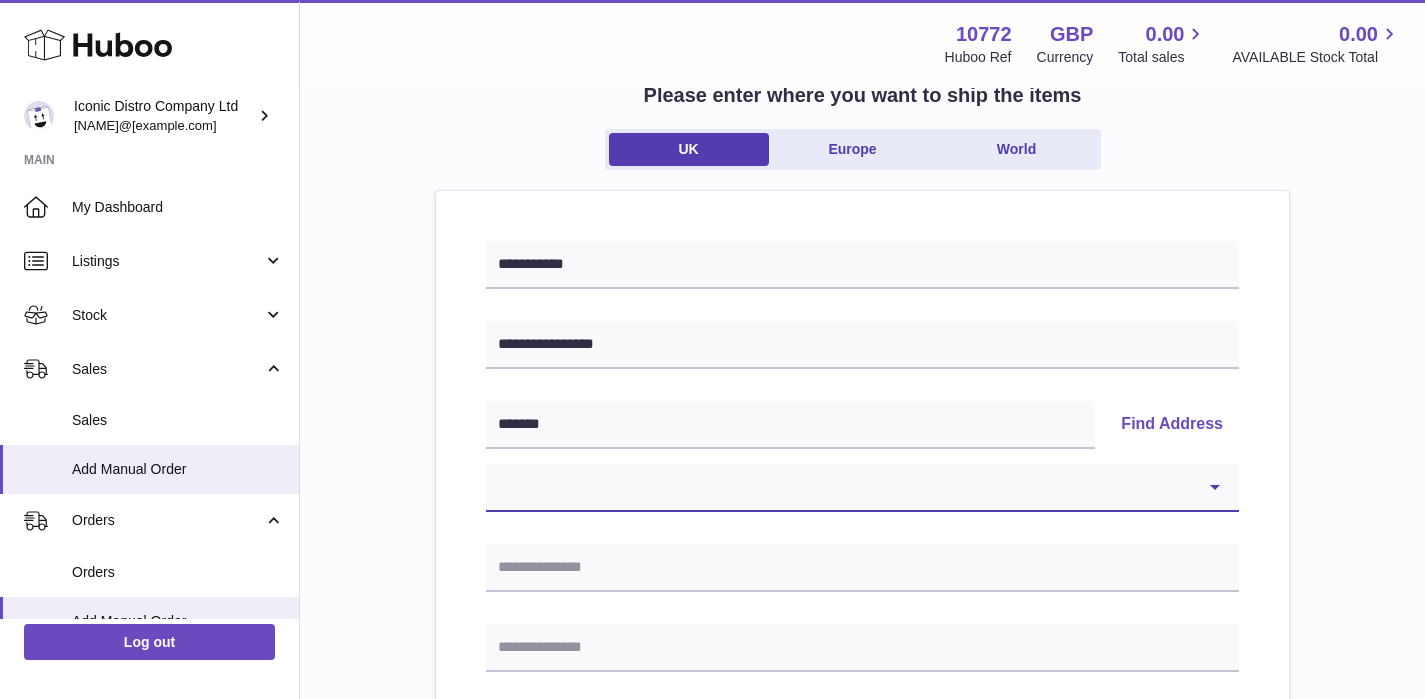 select on "*" 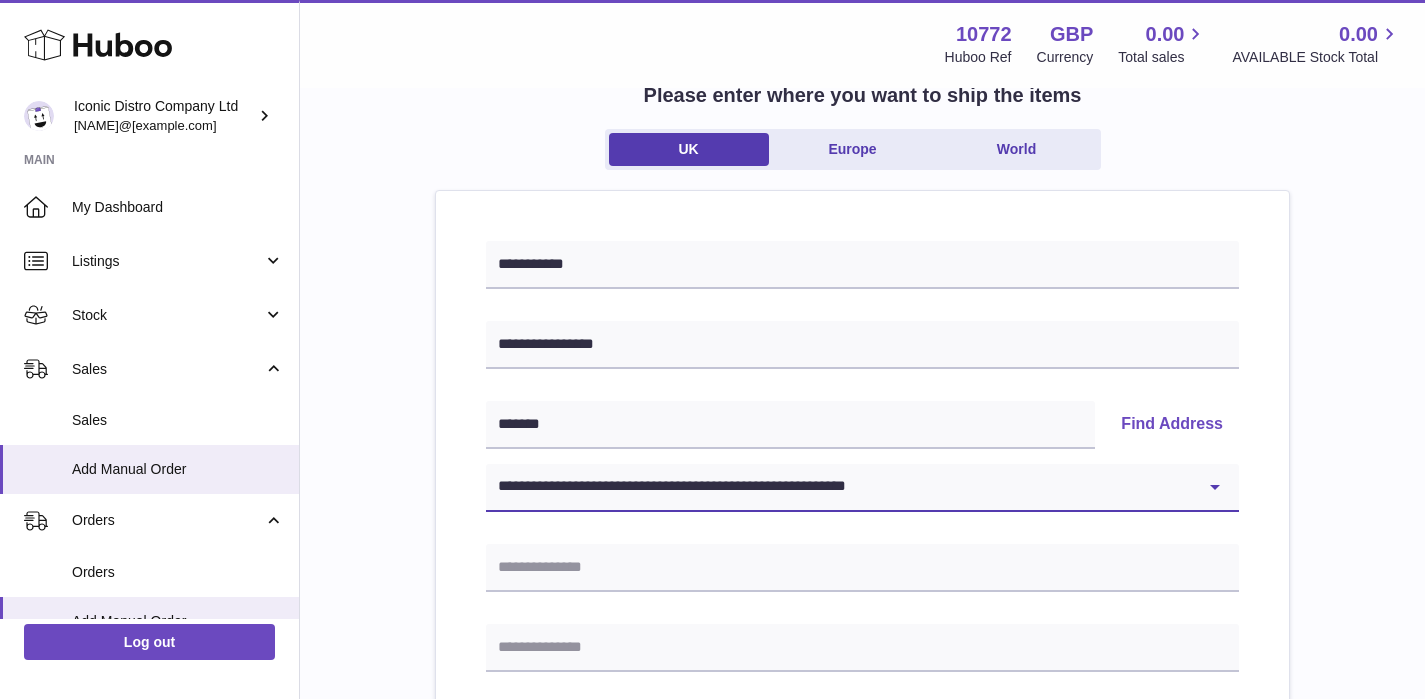 type on "**********" 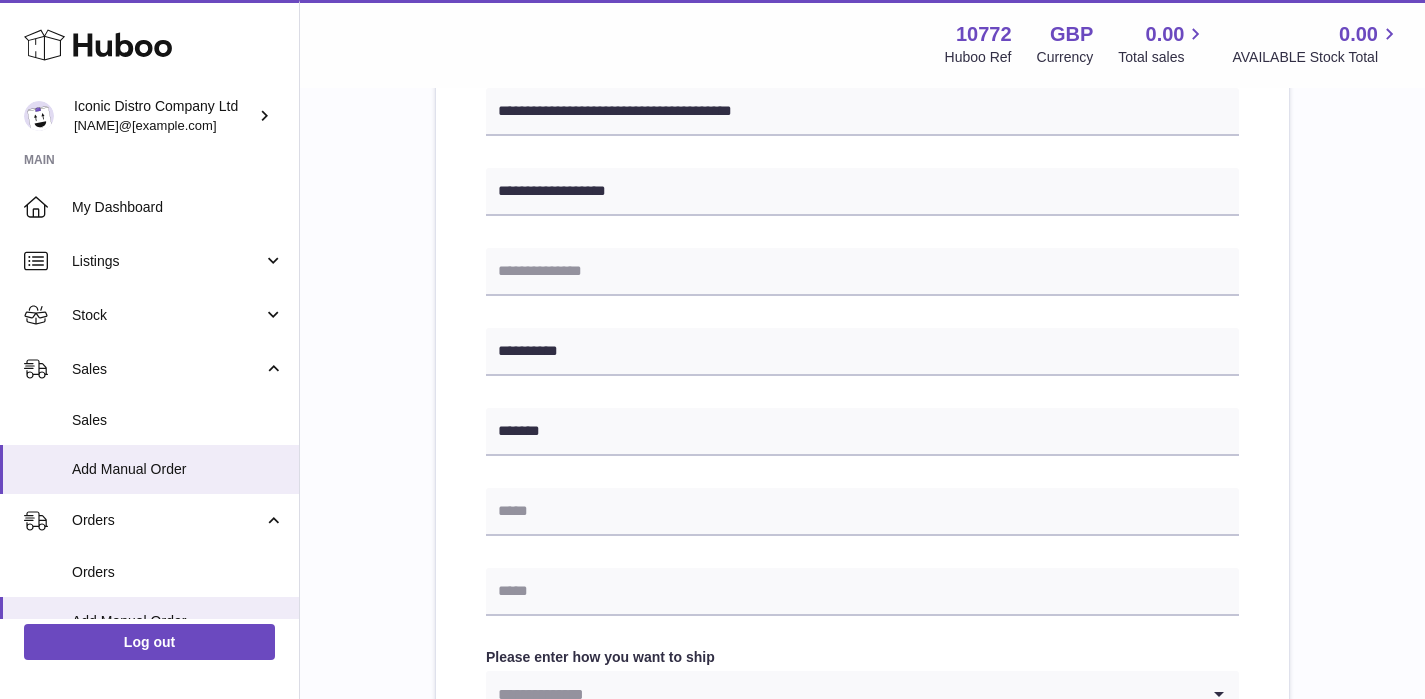 scroll, scrollTop: 612, scrollLeft: 0, axis: vertical 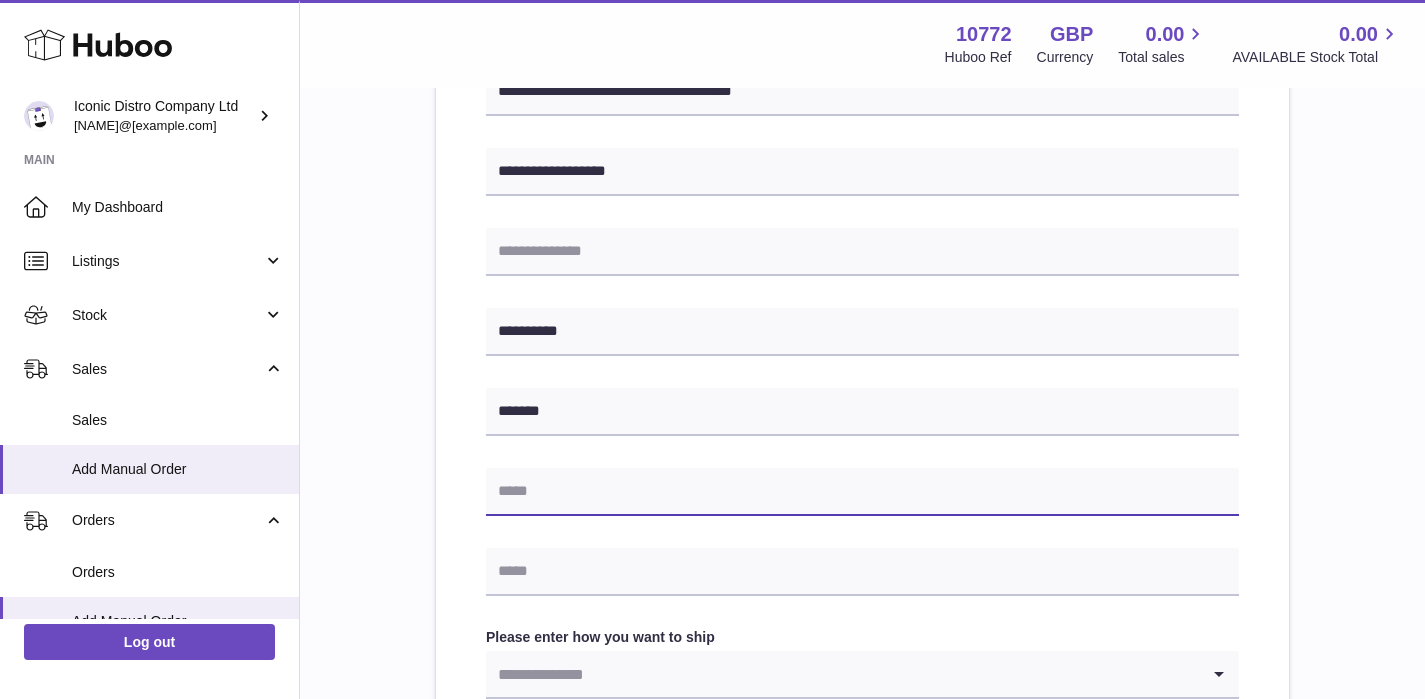 click at bounding box center (862, 492) 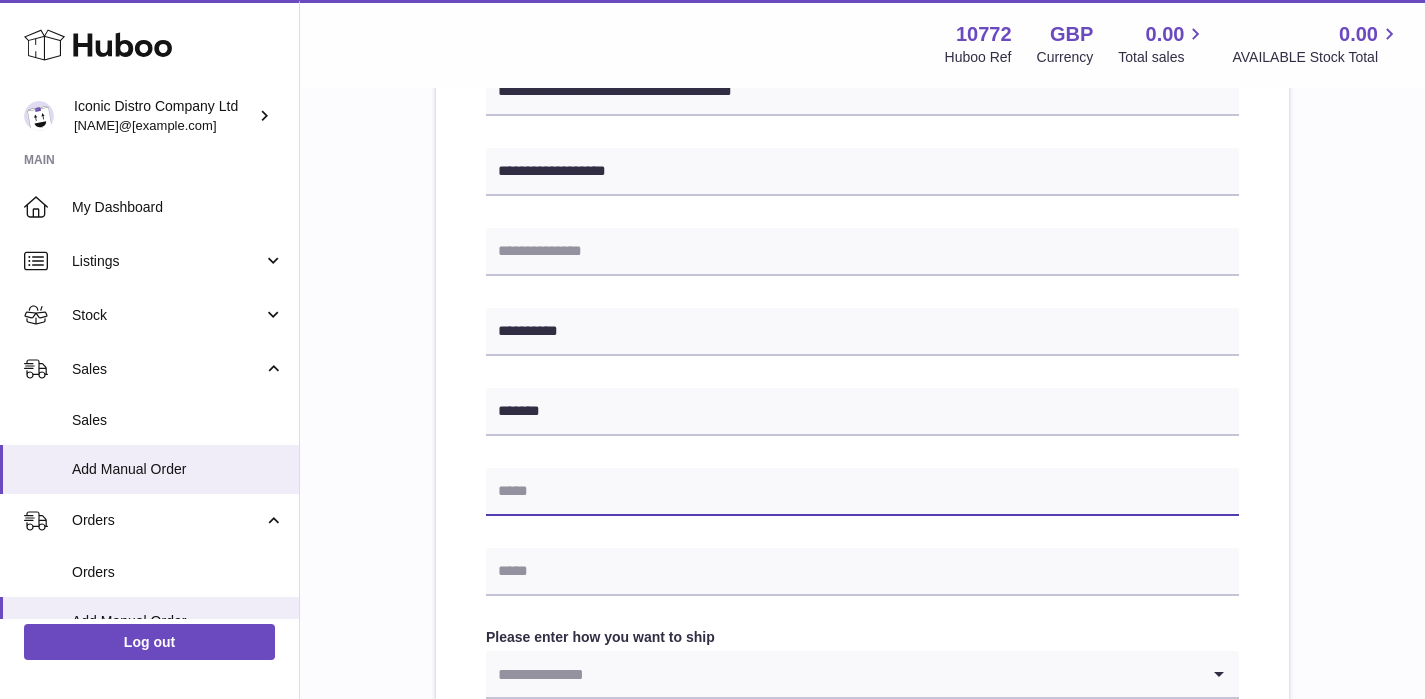 paste on "**********" 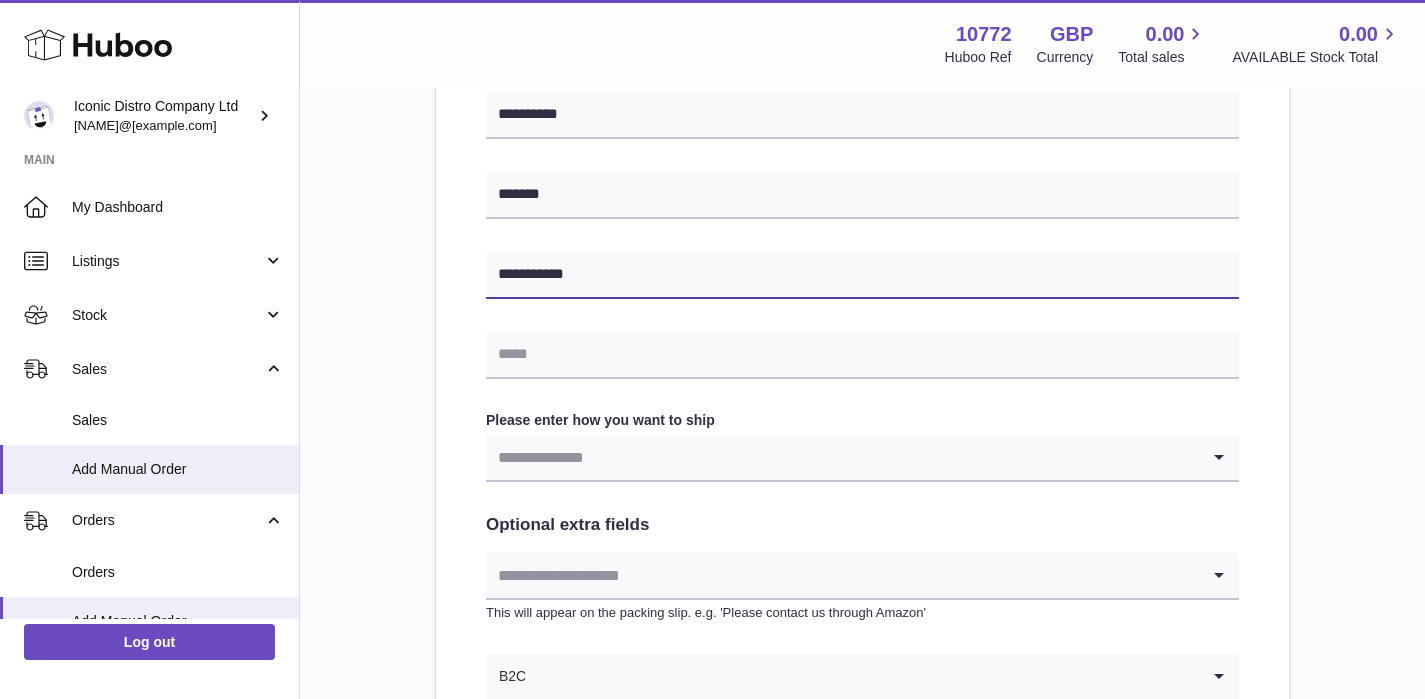 scroll, scrollTop: 849, scrollLeft: 0, axis: vertical 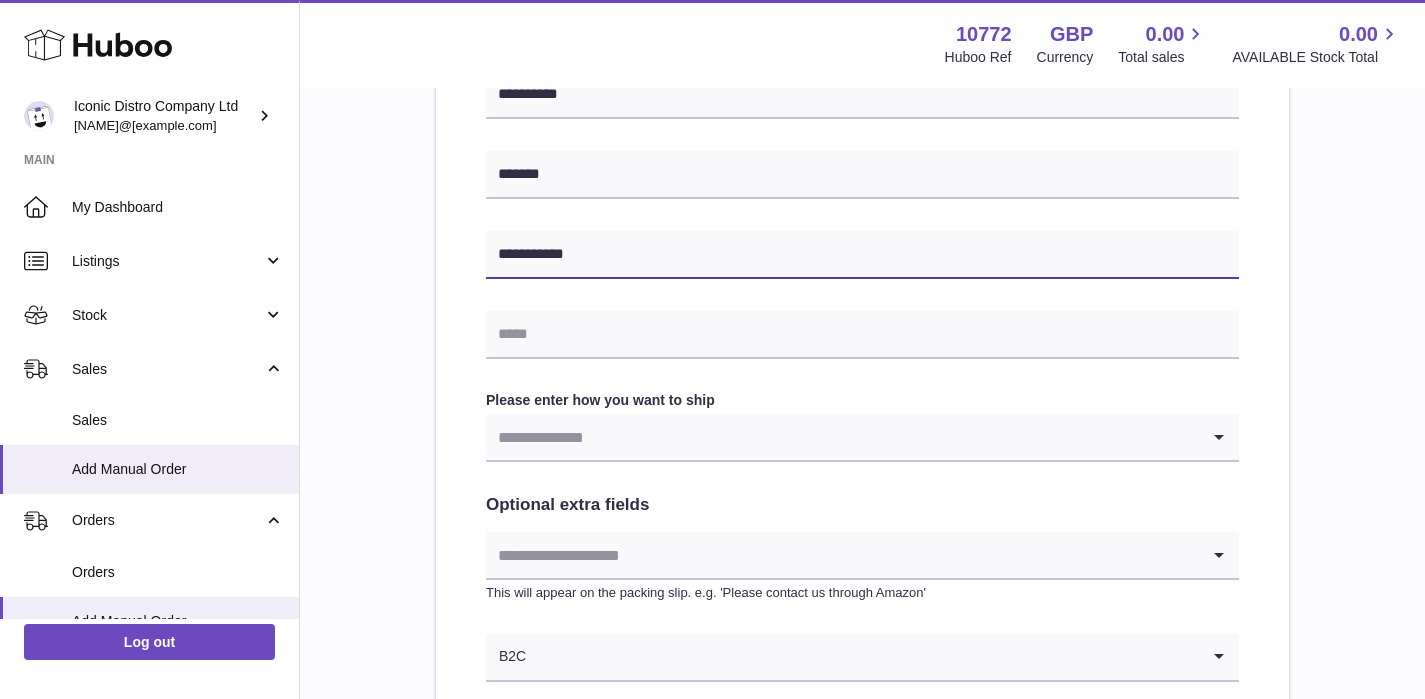 type on "**********" 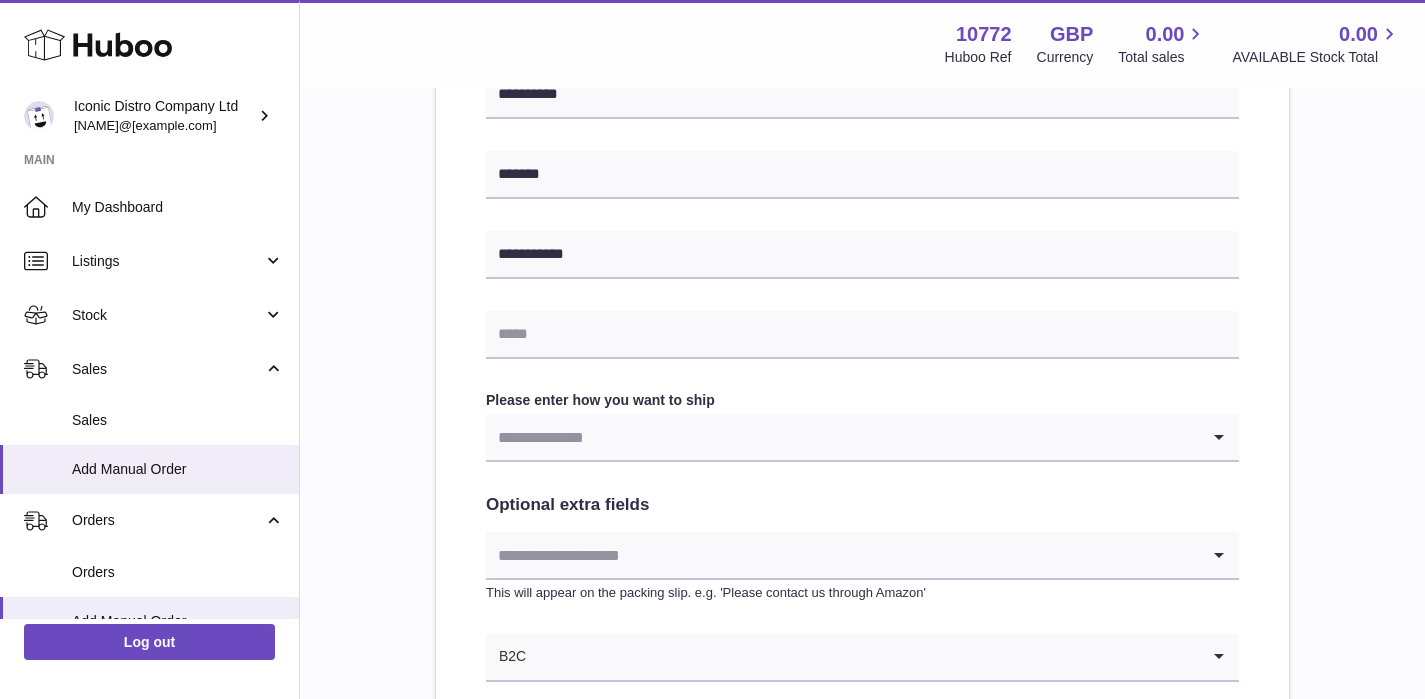 click at bounding box center (842, 437) 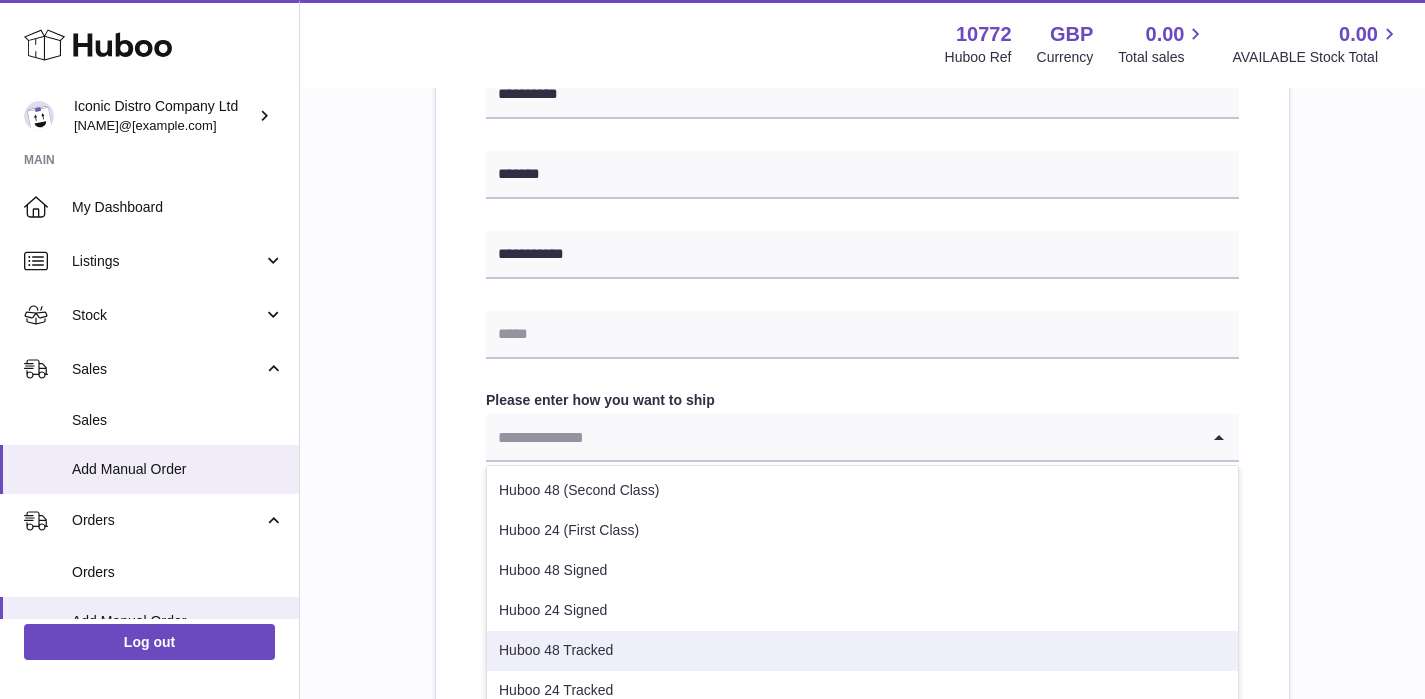 click on "Huboo 48 Tracked" at bounding box center (862, 651) 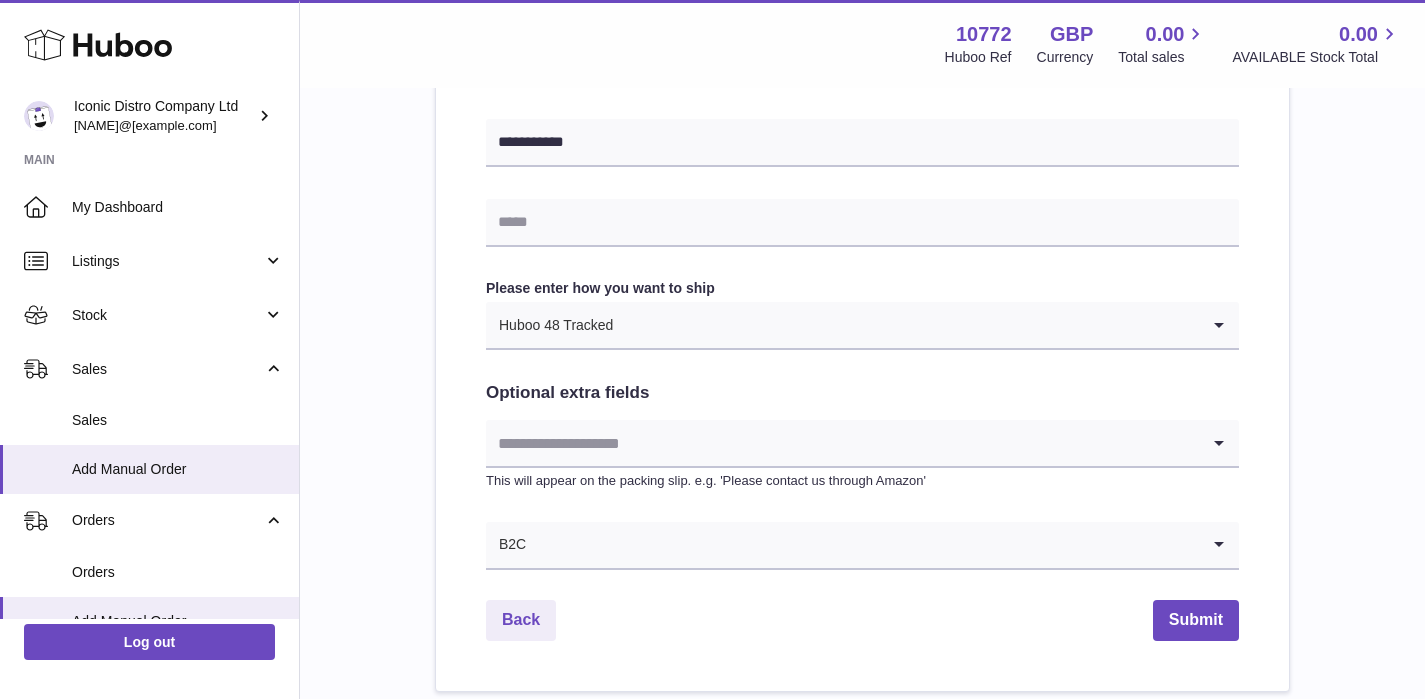 scroll, scrollTop: 965, scrollLeft: 0, axis: vertical 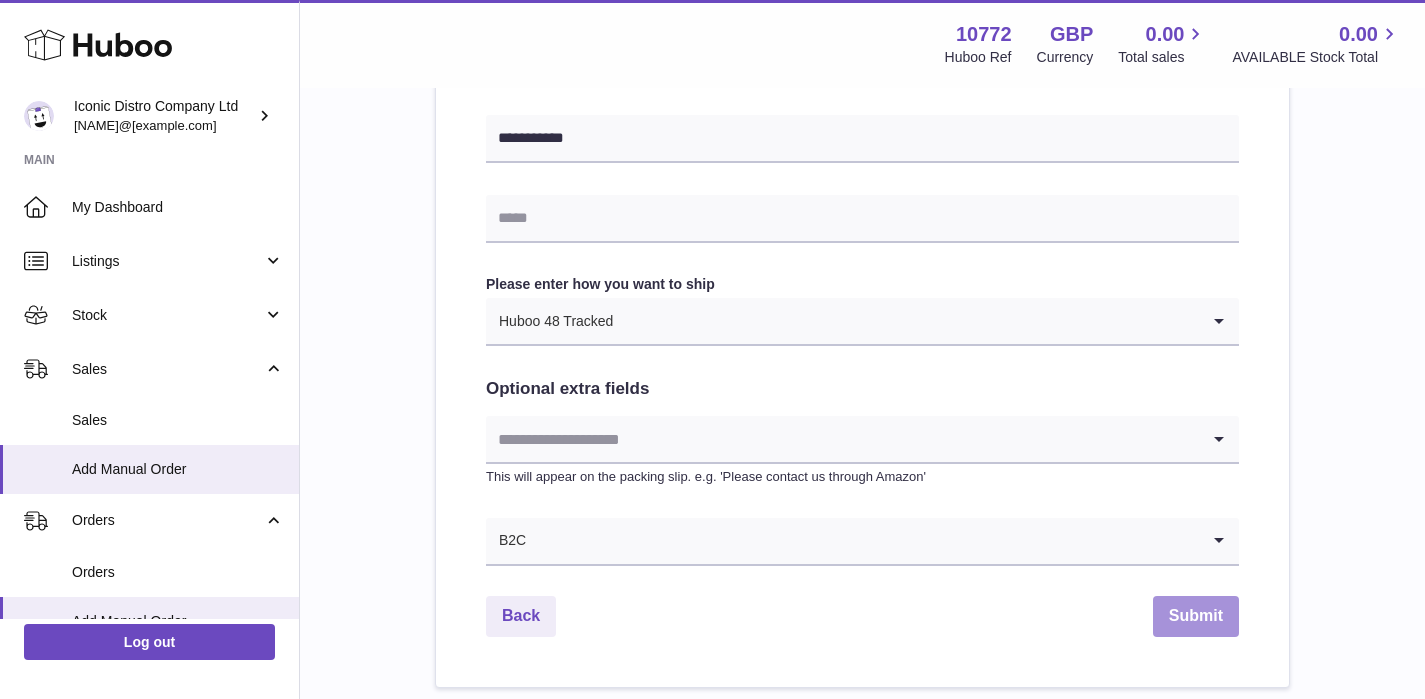 click on "Submit" at bounding box center (1196, 616) 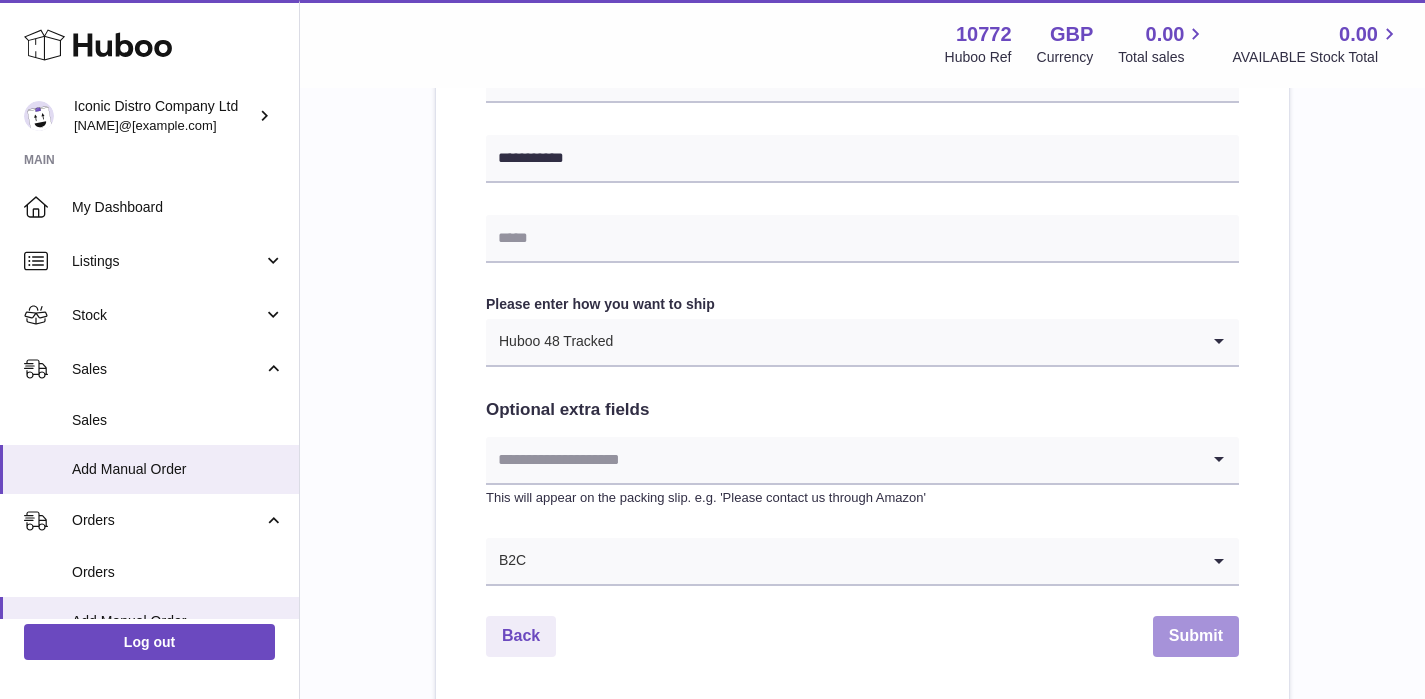 scroll, scrollTop: 985, scrollLeft: 0, axis: vertical 